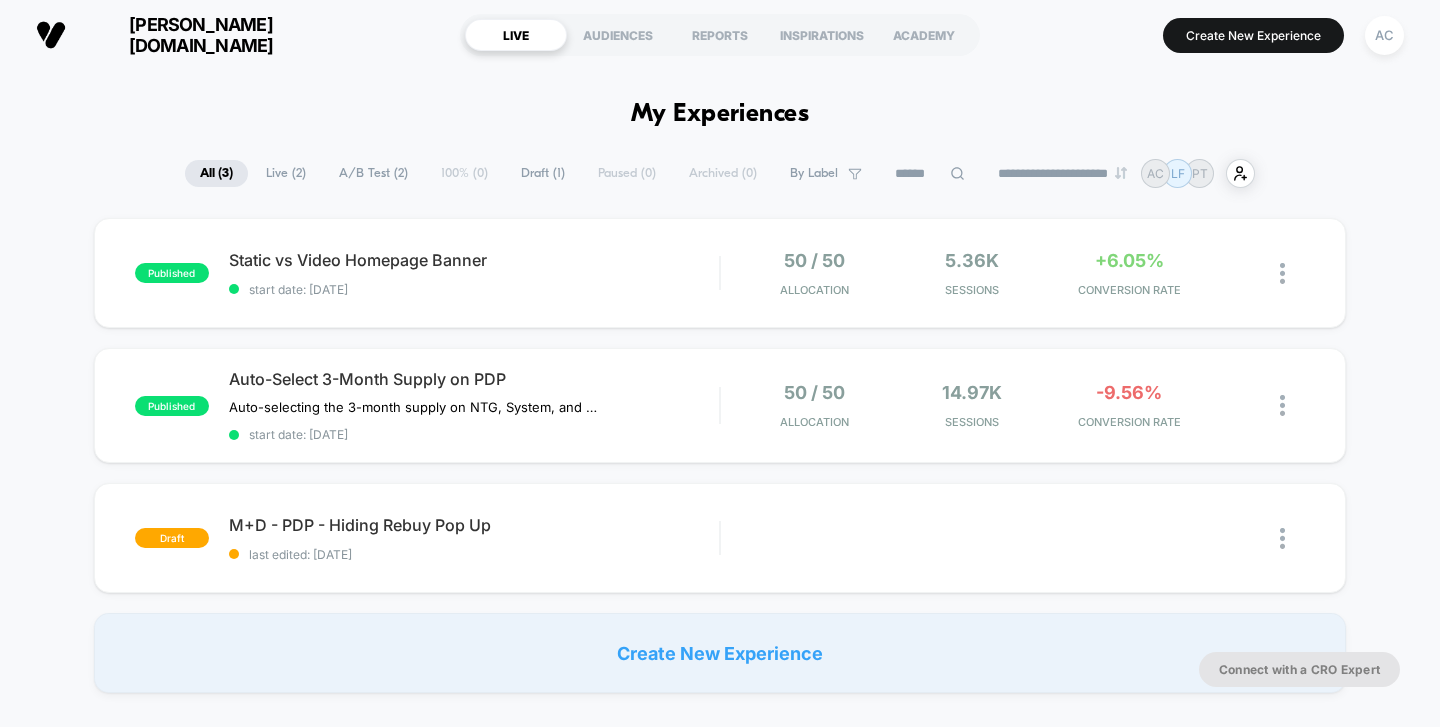 scroll, scrollTop: 0, scrollLeft: 0, axis: both 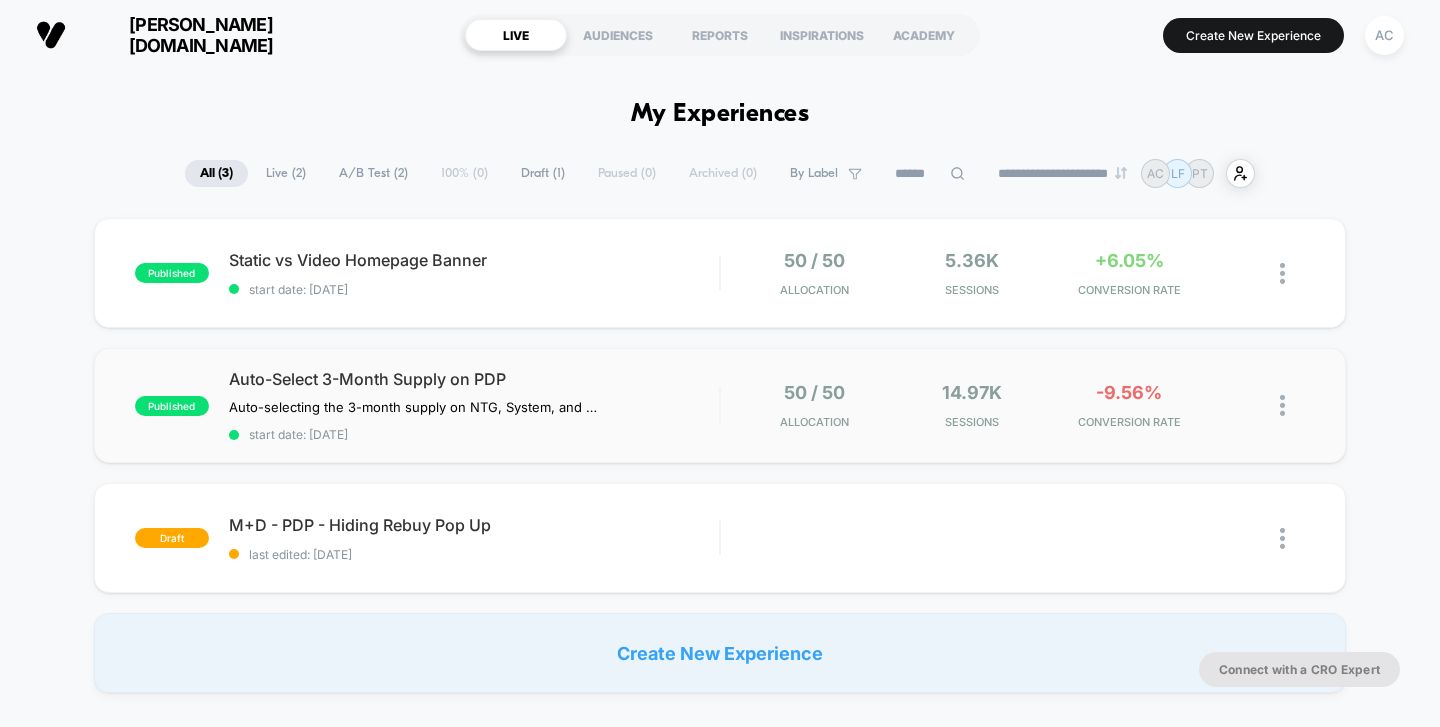 click on "published Auto-Select 3-Month Supply on PDP Auto-selecting the 3-month supply on NTG, System, and TTR.  Click to edit experience details Auto-selecting the 3-month supply on NTG, System, and TTR.  start date: [DATE] 50 / 50 Allocation 14.97k Sessions -9.56% CONVERSION RATE" at bounding box center (720, 405) 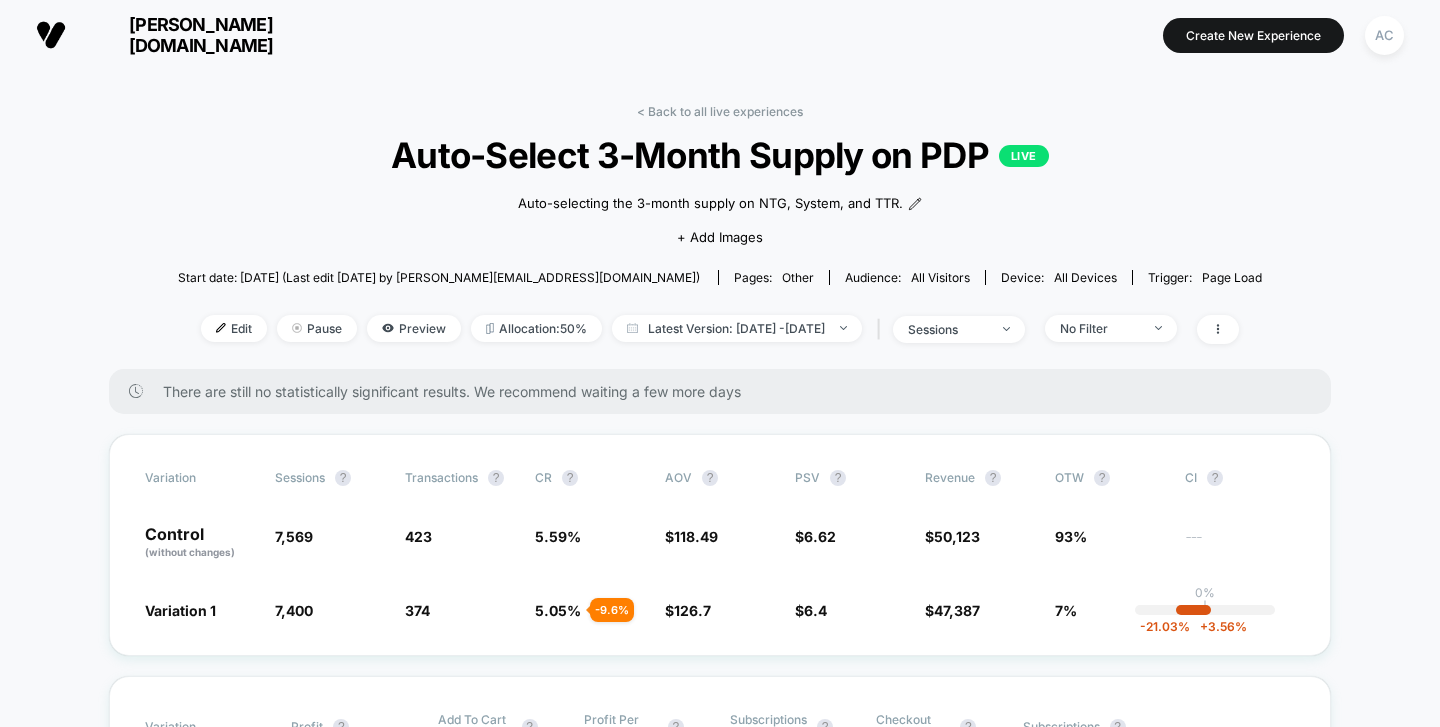 click on "There are still no statistically significant results. We recommend waiting a few more days" at bounding box center [727, 391] 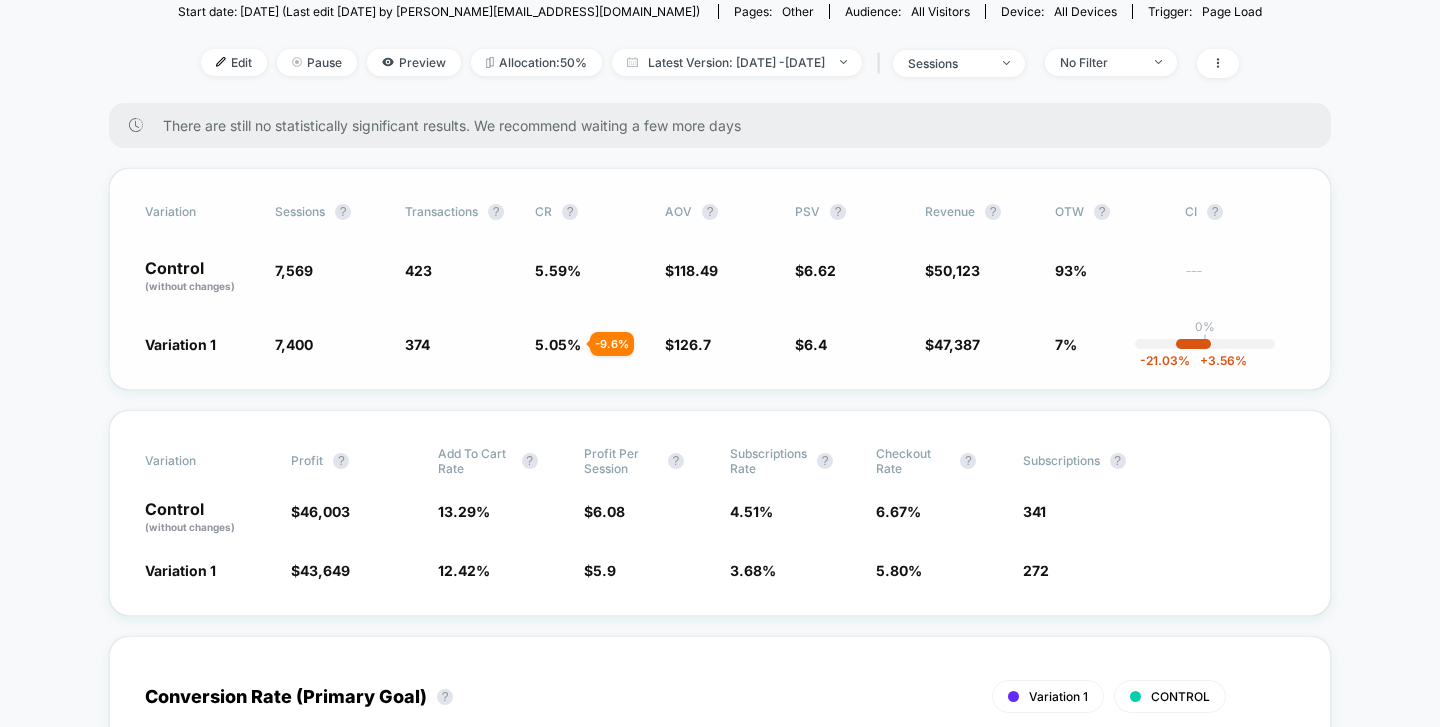 scroll, scrollTop: 0, scrollLeft: 0, axis: both 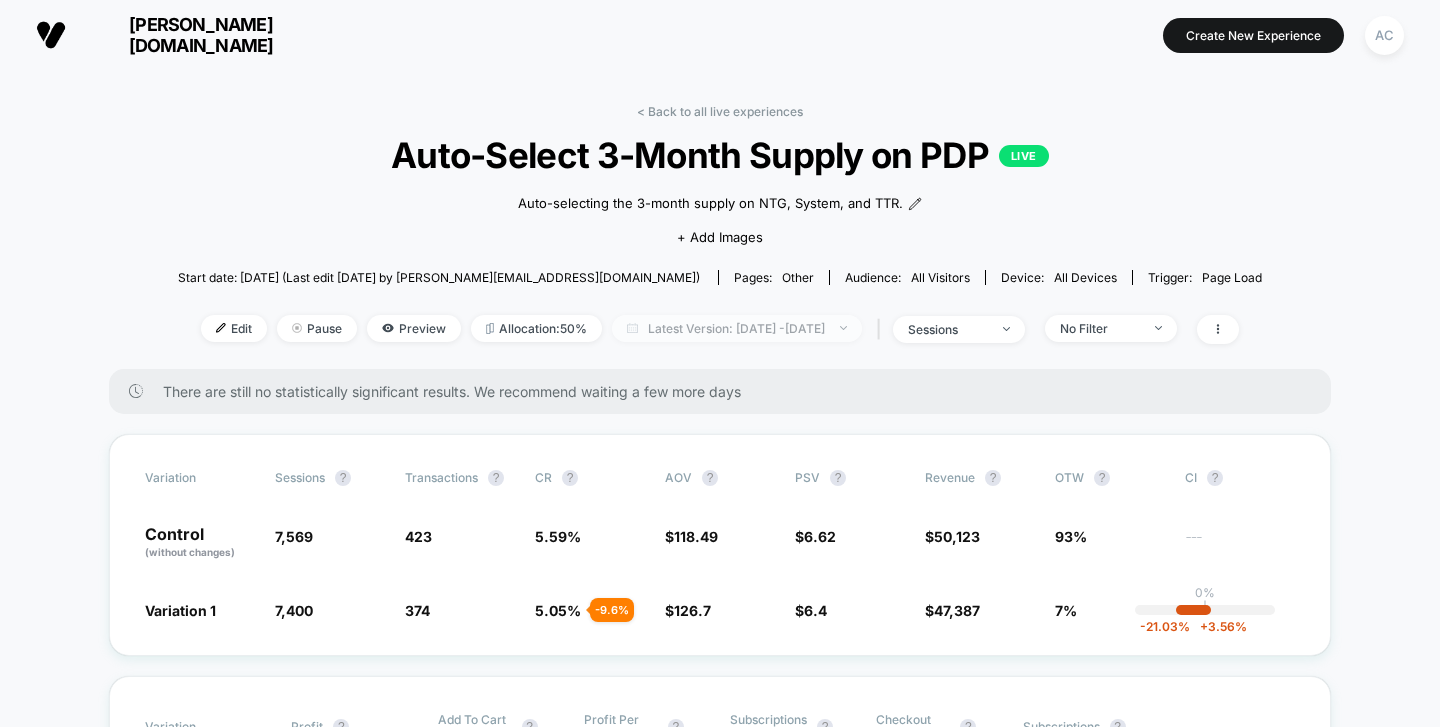 click on "Latest Version:     [DATE]    -    [DATE]" at bounding box center [737, 328] 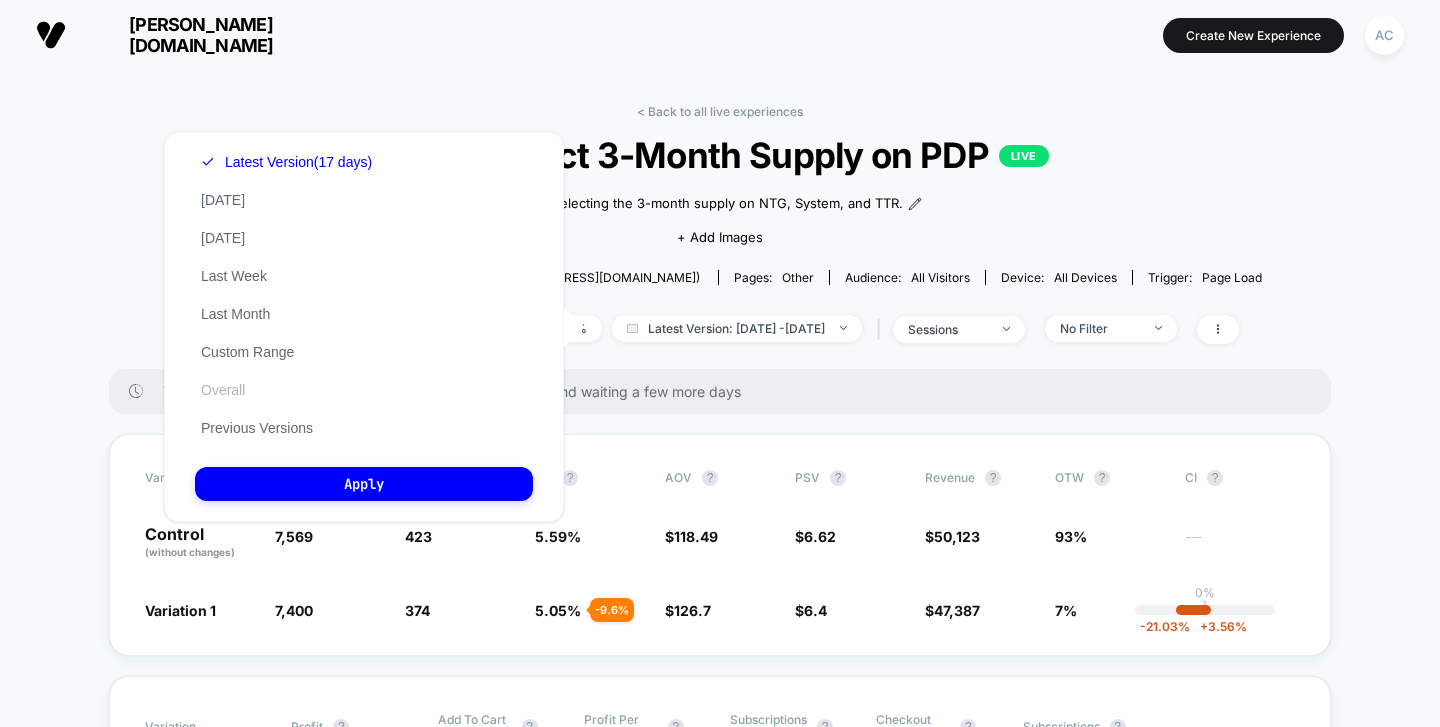 click on "Overall" at bounding box center [223, 390] 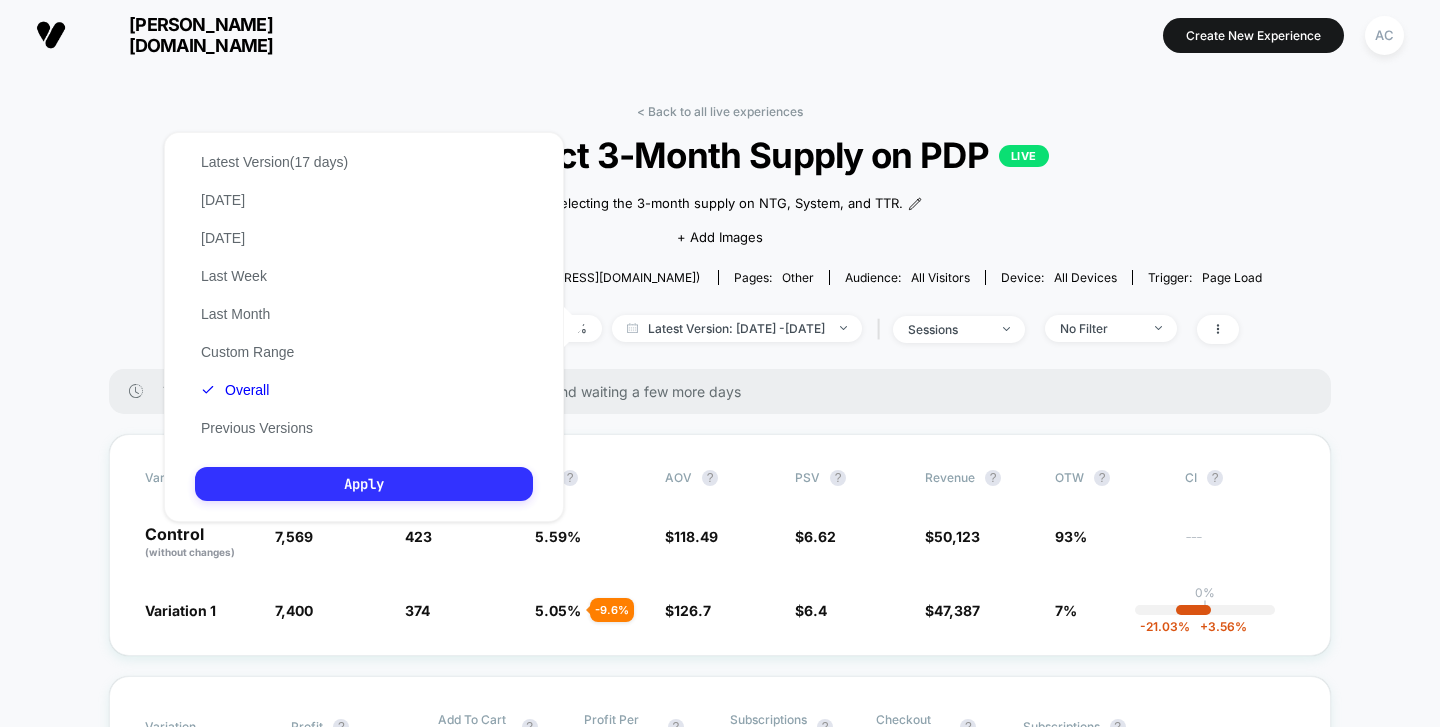 click on "Apply" at bounding box center [364, 484] 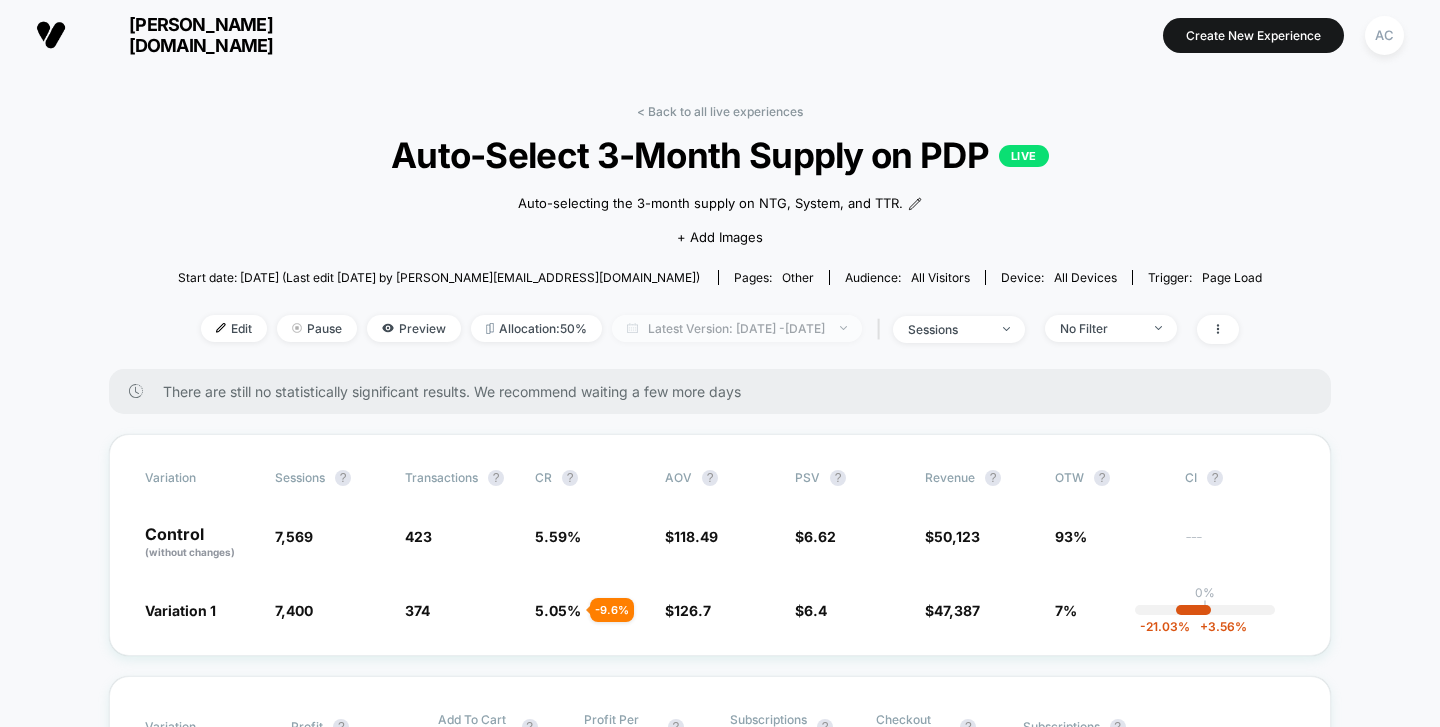 click on "Latest Version:     [DATE]    -    [DATE]" at bounding box center (737, 328) 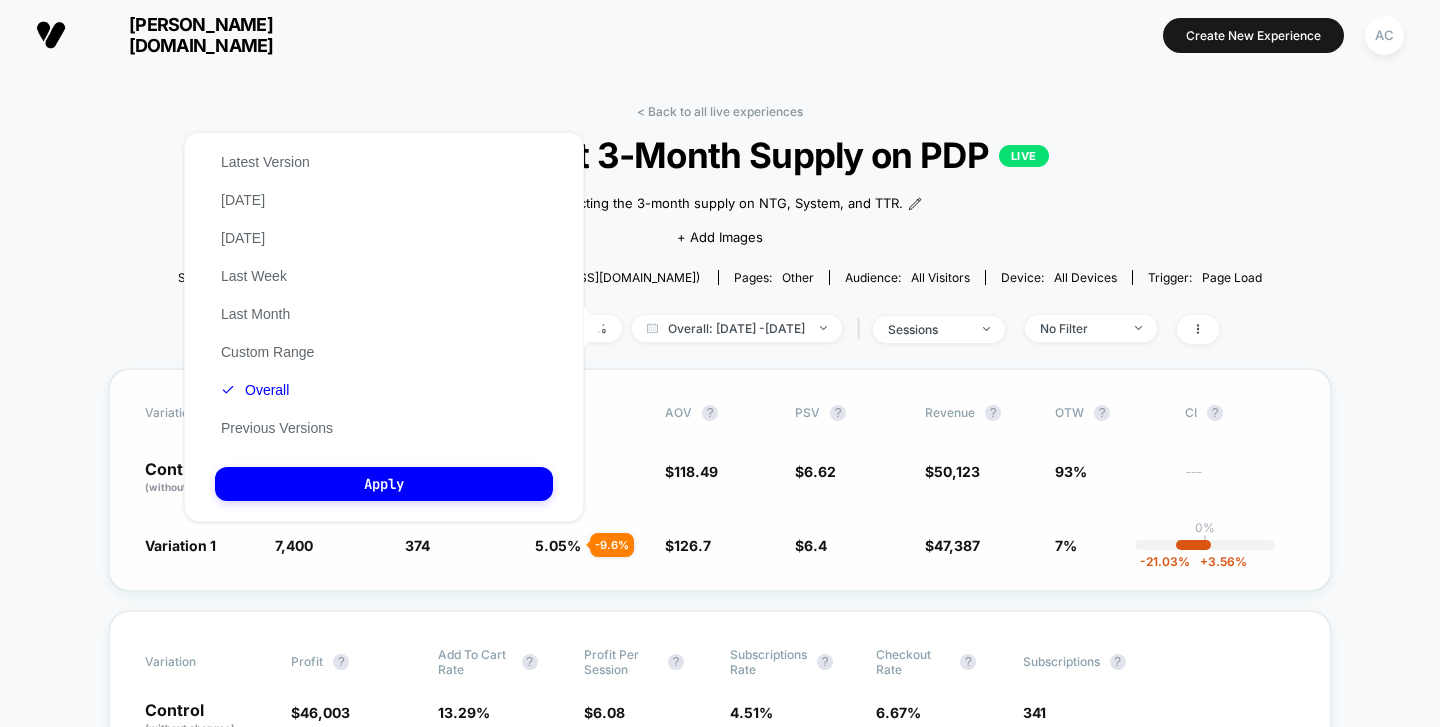 click on "< Back to all live experiences  Auto-Select 3-Month Supply on PDP LIVE Auto-selecting the 3-month supply on NTG, System, and TTR.  Click to edit experience details Auto-selecting the 3-month supply on NTG, System, and TTR.  + Add Images Start date: [DATE] (Last edit [DATE] by [PERSON_NAME][EMAIL_ADDRESS][DOMAIN_NAME]) Pages: other Audience: All Visitors Device: all devices Trigger: Page Load Edit Pause  Preview Allocation:  50% Overall:     [DATE]    -    [DATE] |   sessions   No Filter Variation Sessions ? Transactions ? CR ? AOV ? PSV ? Revenue ? OTW ? CI ? Control (without changes) 7,569 423 5.59 % $ 118.49 $ 6.62 $ 50,123 93% --- Variation 1 7,400 - 2.2 % 374 - 9.6 % 5.05 % - 9.6 % $ 126.7 + 6.9 % $ 6.4 - 3.3 % $ 47,387 - 3.3 % 7% 0% | -21.03 % + 3.56 % Variation Profit ? Add To Cart Rate ? Profit Per Session ? Subscriptions Rate ? Checkout Rate ? Subscriptions ? Control (without changes) $ 46,003 13.29 % $ 6.08 4.51 % 6.67 % 341 Variation 1 $ 43,649 - 3 % 12.42 % - 6.6 % $ 5.9 - 3 % 3.68 % - 18.4 % 5.80 % - %" at bounding box center [720, 3943] 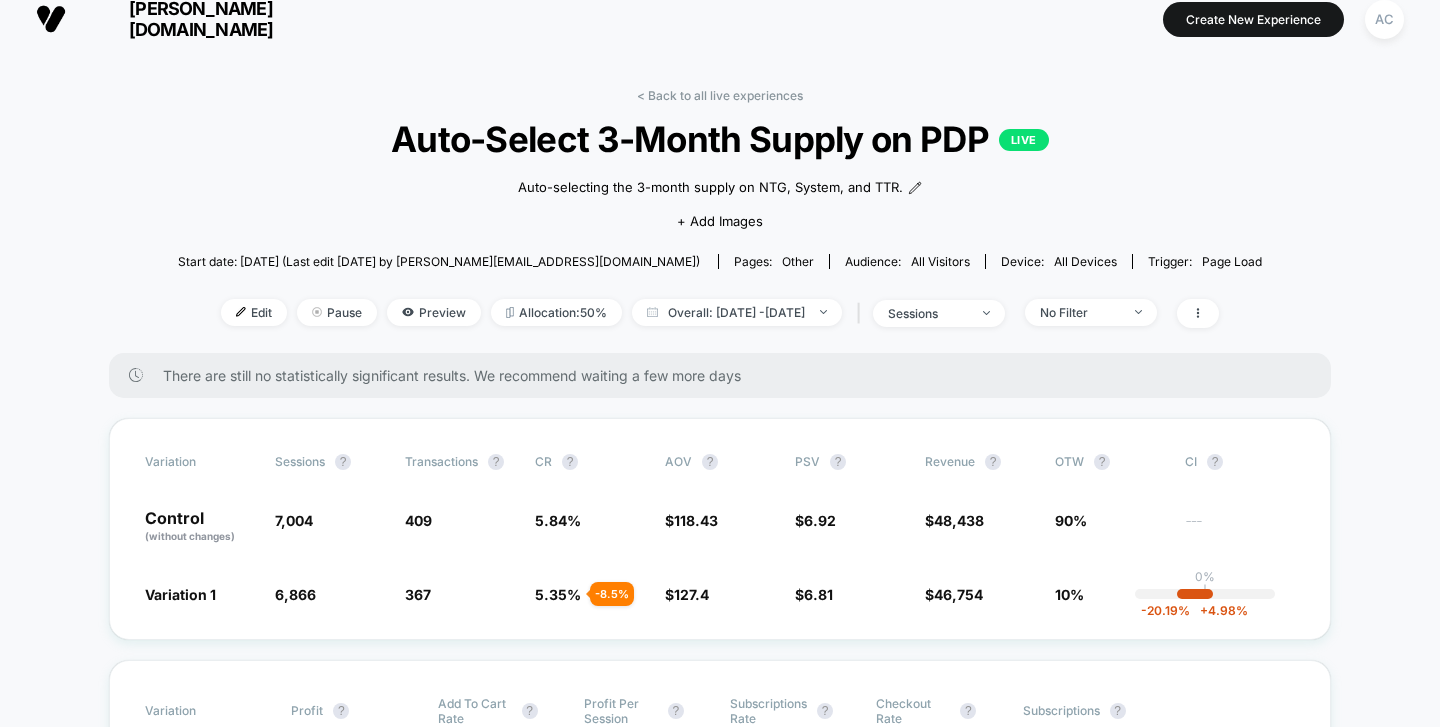scroll, scrollTop: 0, scrollLeft: 0, axis: both 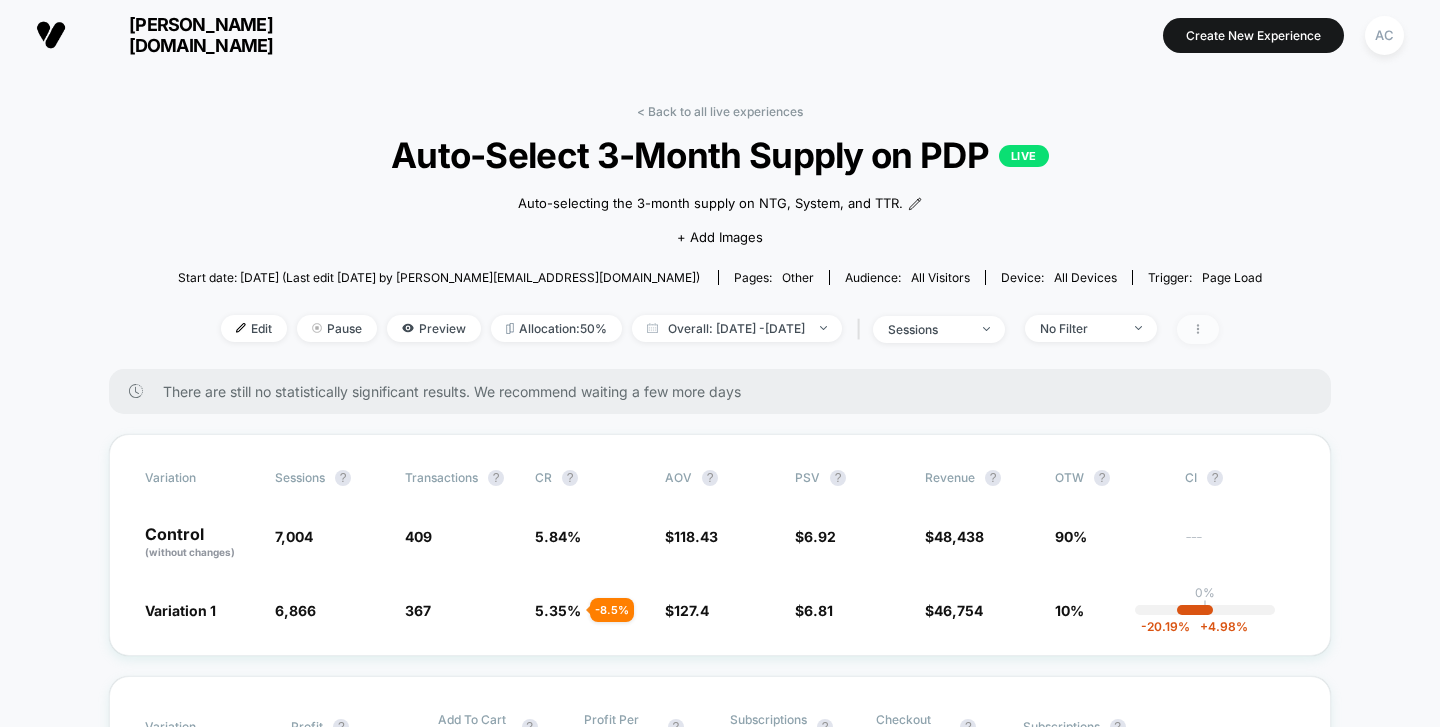 click 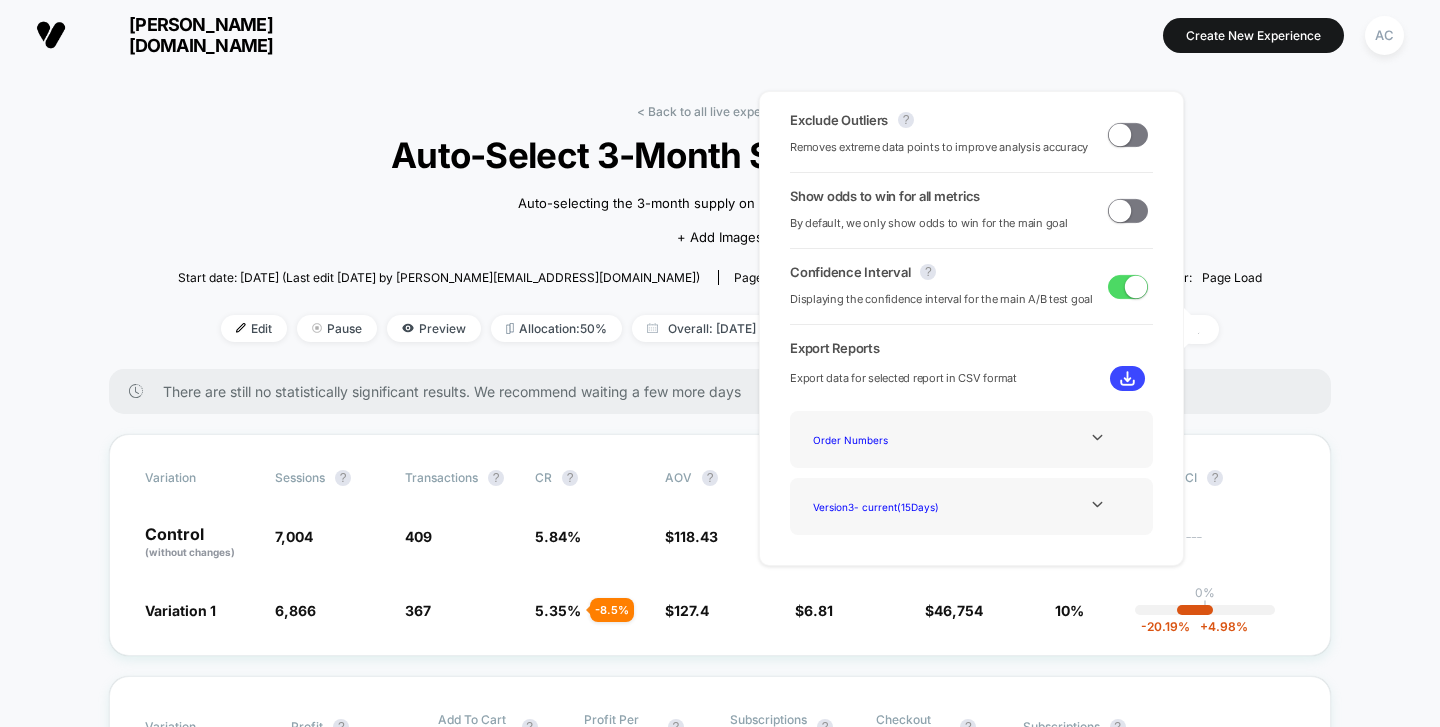 click at bounding box center [1120, 134] 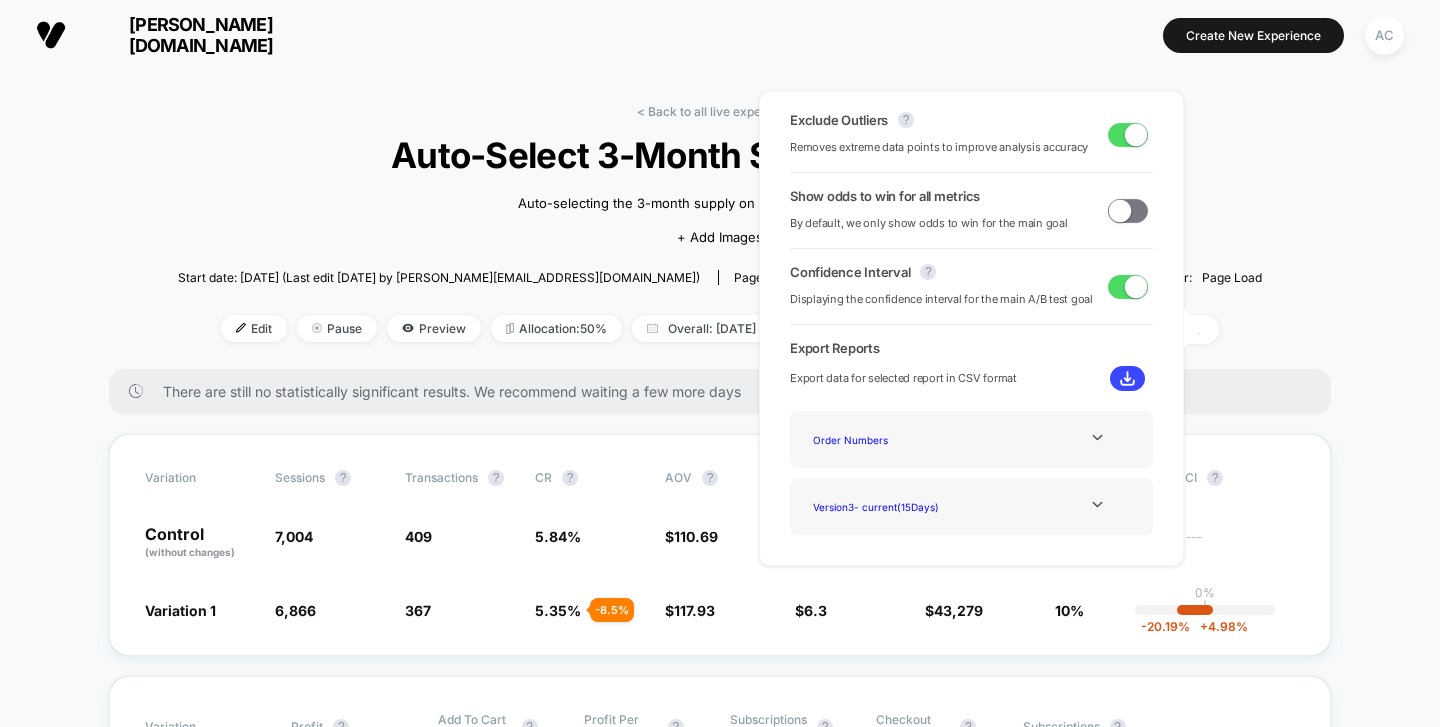 click at bounding box center (1128, 211) 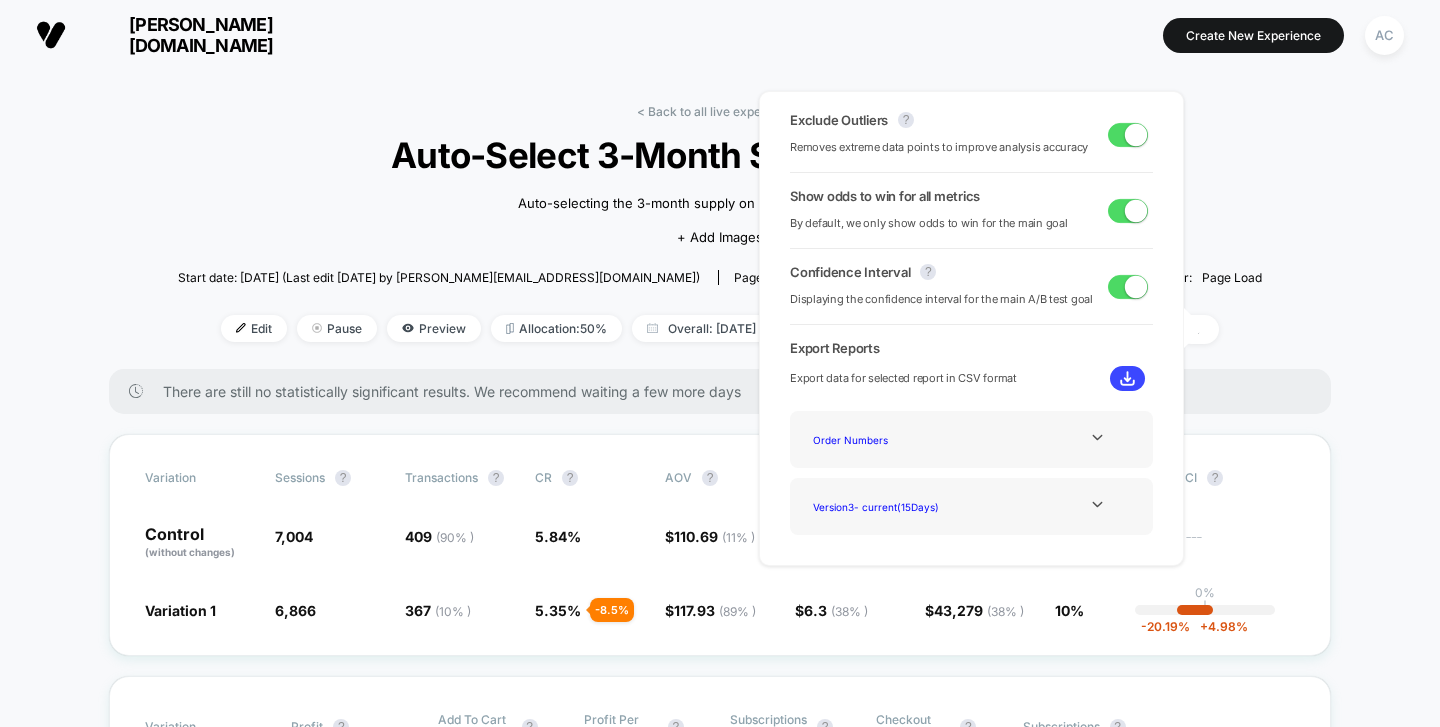 click on "< Back to all live experiences  Auto-Select 3-Month Supply on PDP LIVE Auto-selecting the 3-month supply on NTG, System, and TTR.  Click to edit experience details Auto-selecting the 3-month supply on NTG, System, and TTR.  + Add Images Start date: [DATE] (Last edit [DATE] by [PERSON_NAME][EMAIL_ADDRESS][DOMAIN_NAME]) Pages: other Audience: All Visitors Device: all devices Trigger: Page Load Edit Pause  Preview Allocation:  50% Overall:     [DATE]    -    [DATE] |   sessions   No Filter There are still no statistically significant results. We recommend waiting a few more days Variation Sessions ? Transactions ? CR ? AOV ? PSV ? Revenue ? OTW ? CI ? Control (without changes) 7,004 409 (  90 % ) 5.84 % $ 110.69 (  11 % ) $ 6.46 (  62 % ) $ 45,274 (  62 % ) 90% --- Variation 1 6,866 - 2 % 367 (  10 % ) - 8.5 % 5.35 % - 8.5 % $ 117.93 (  89 % ) + 6.5 % $ 6.3 (  38 % ) - 2.5 % $ 43,279 (  38 % ) - 2.5 % 10% 0% | -20.19 % + 4.98 % Variation Profit ? Add To Cart Rate ? Profit Per Session ? Subscriptions Rate ? ? ? $ (  %" at bounding box center [720, 3996] 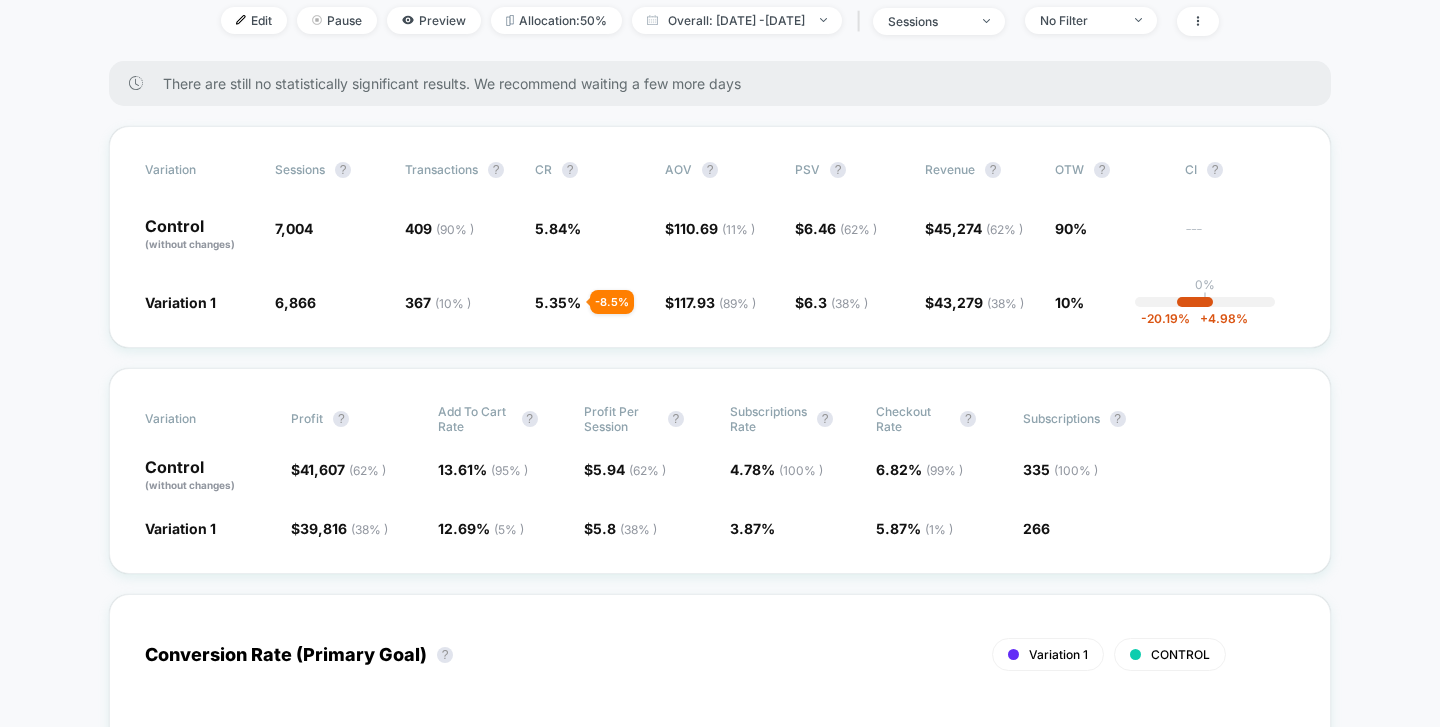 scroll, scrollTop: 312, scrollLeft: 0, axis: vertical 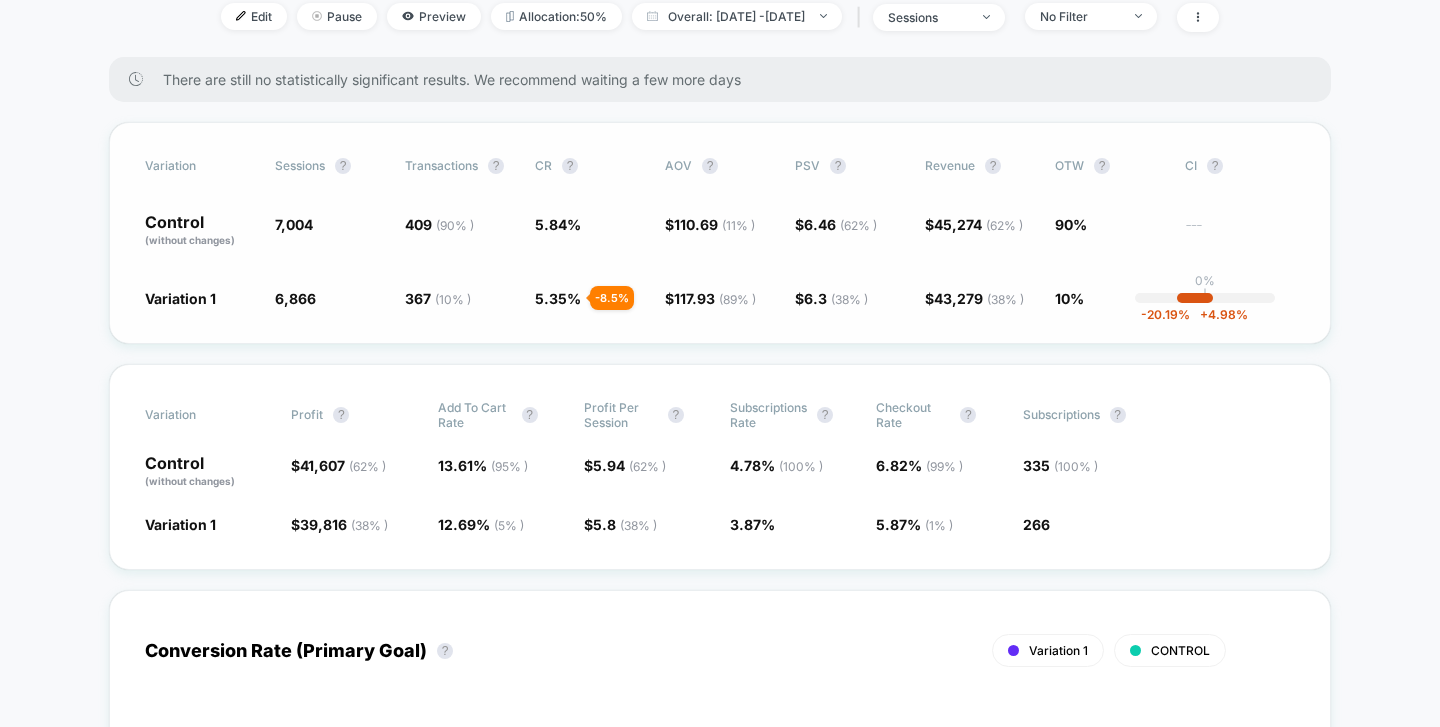 click on "Variation Sessions ? Transactions ? CR ? AOV ? PSV ? Revenue ? OTW ? CI ? Control (without changes) 7,004 409 (  90 % ) 5.84 % $ 110.69 (  11 % ) $ 6.46 (  62 % ) $ 45,274 (  62 % ) 90% --- Variation 1 6,866 - 2 % 367 (  10 % ) - 8.5 % 5.35 % - 8.5 % $ 117.93 (  89 % ) + 6.5 % $ 6.3 (  38 % ) - 2.5 % $ 43,279 (  38 % ) - 2.5 % 10% 0% | -20.19 % + 4.98 %" at bounding box center (720, 233) 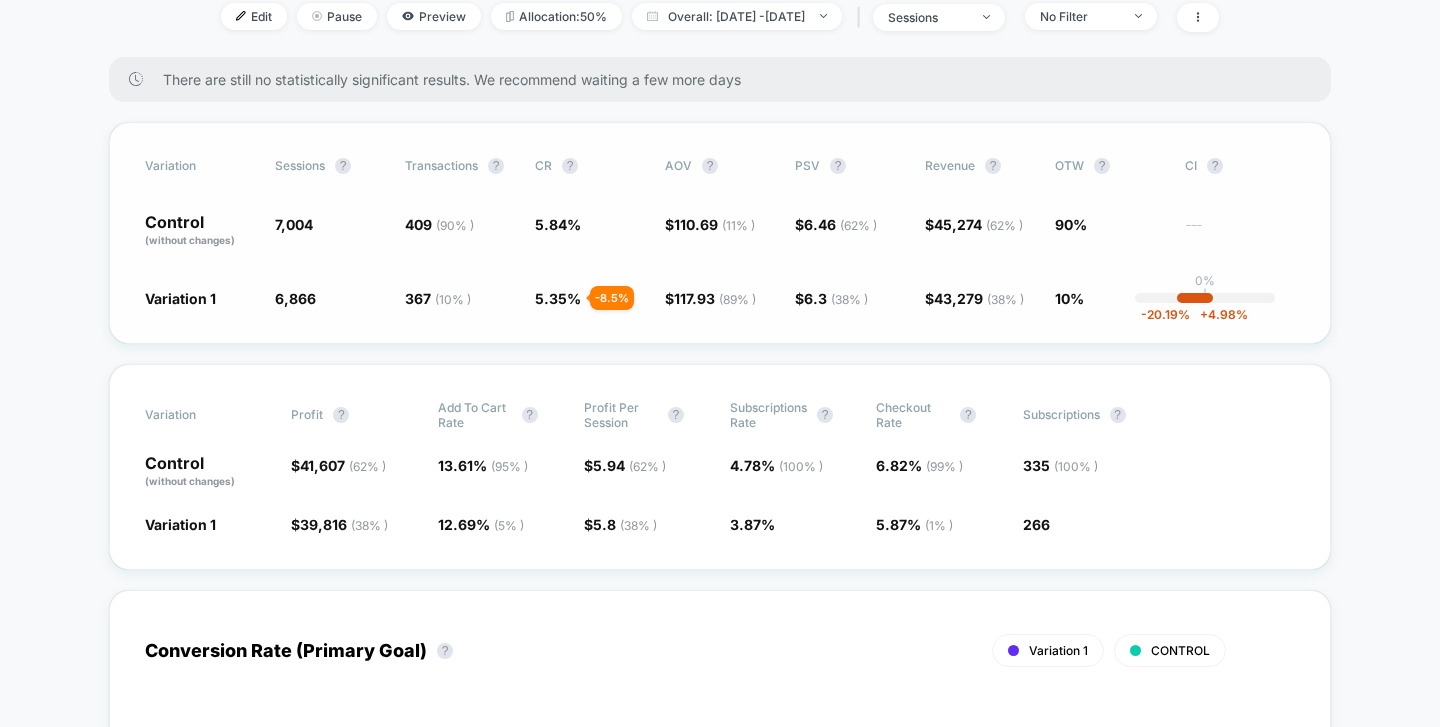 drag, startPoint x: 1103, startPoint y: 166, endPoint x: 1109, endPoint y: 189, distance: 23.769728 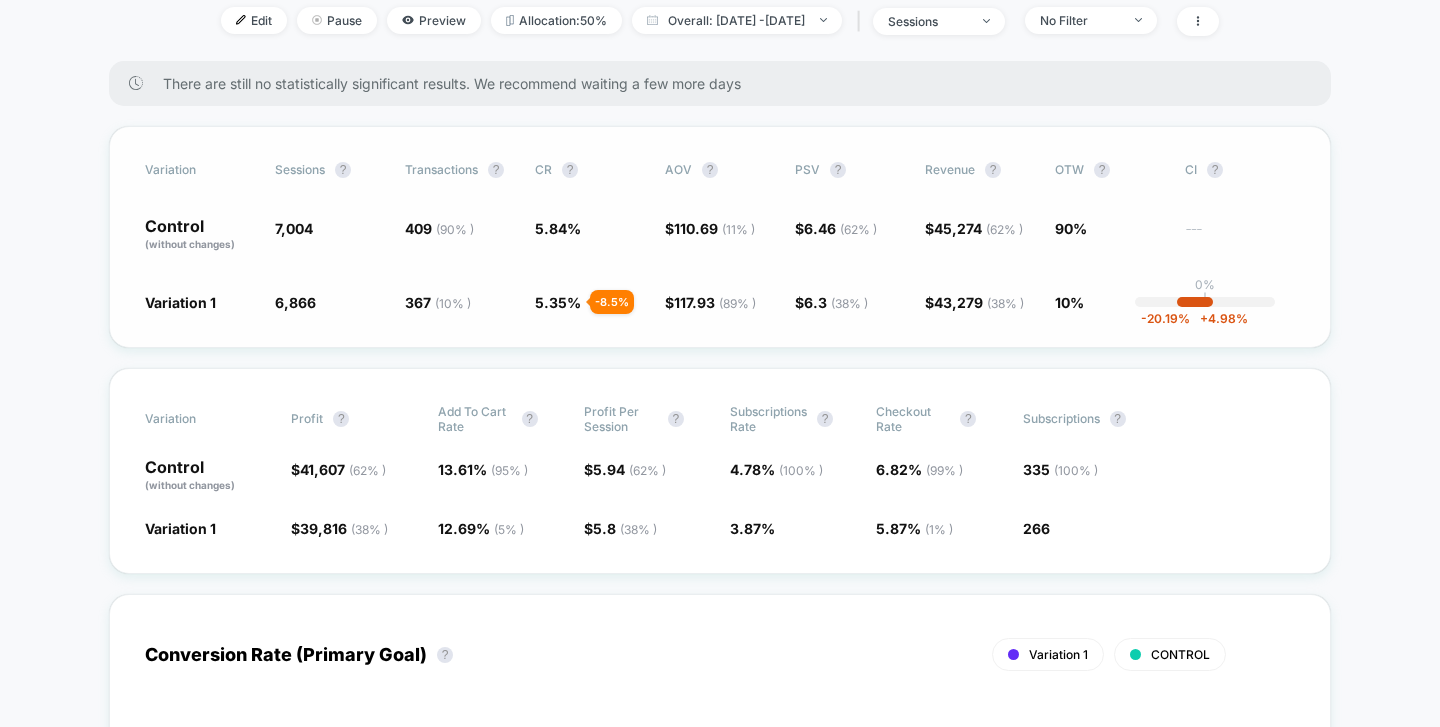 scroll, scrollTop: 0, scrollLeft: 0, axis: both 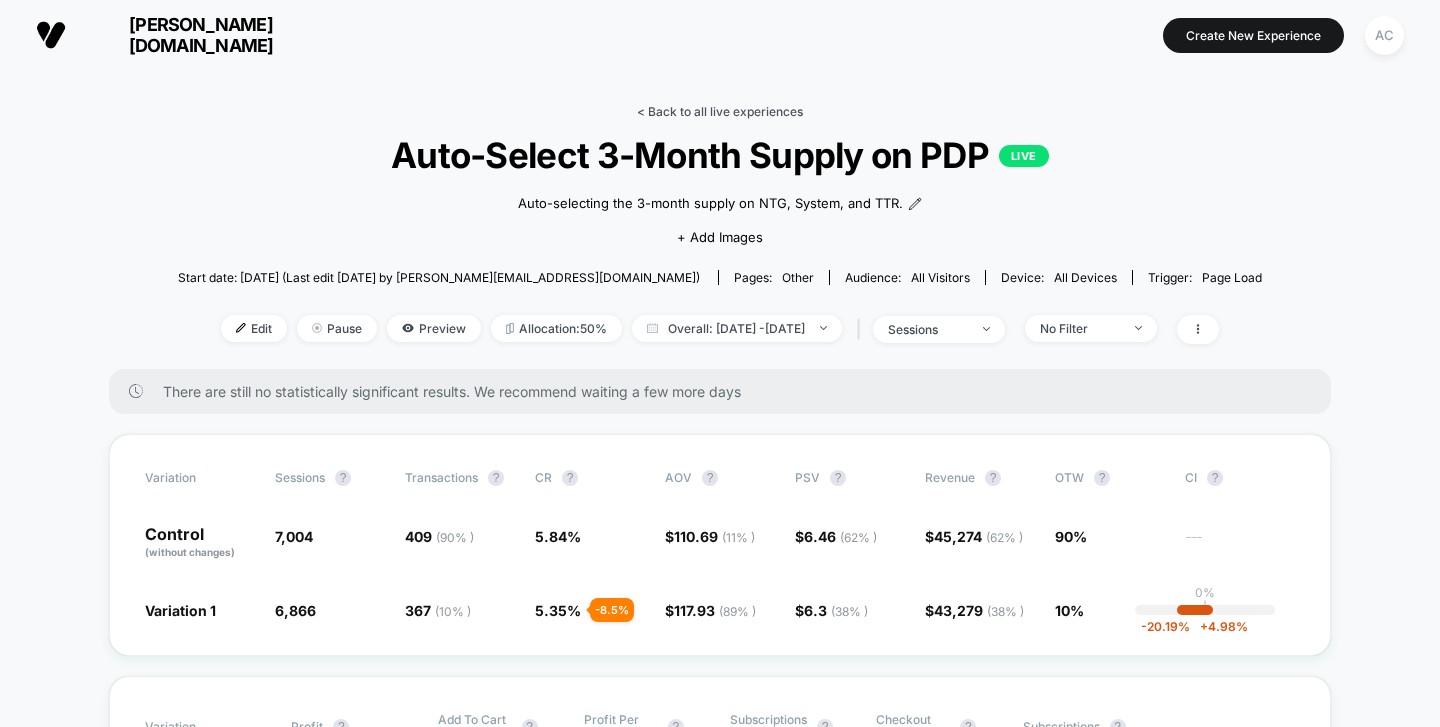 click on "< Back to all live experiences" at bounding box center [720, 111] 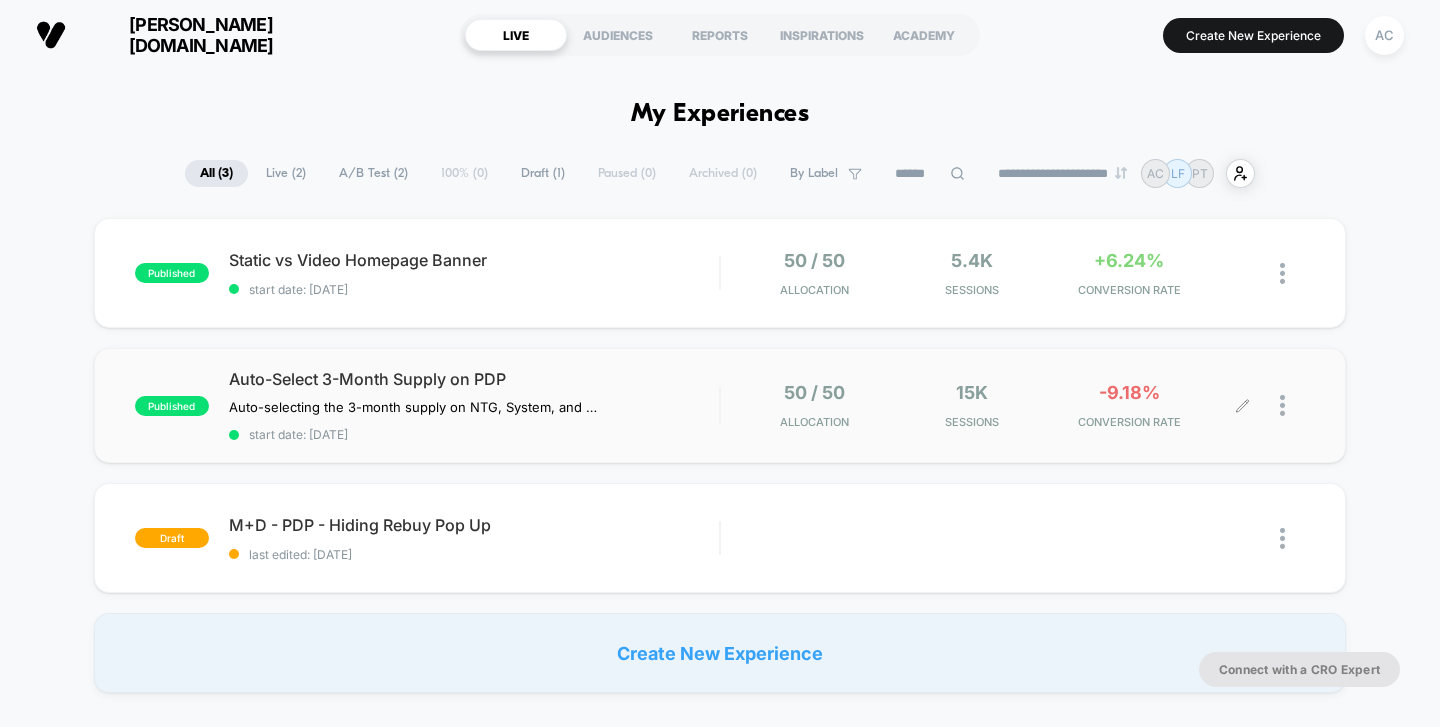 click on "-9.18%" at bounding box center (1129, 392) 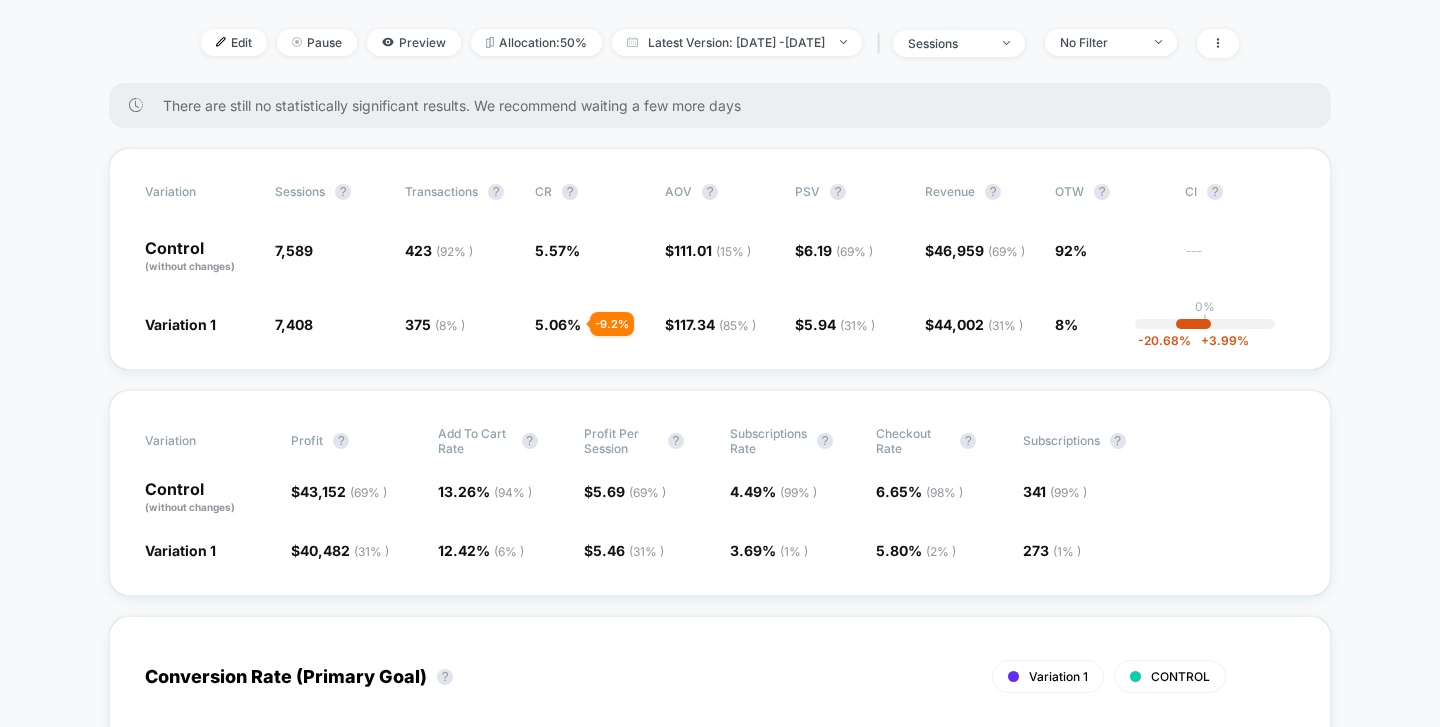 scroll, scrollTop: 289, scrollLeft: 0, axis: vertical 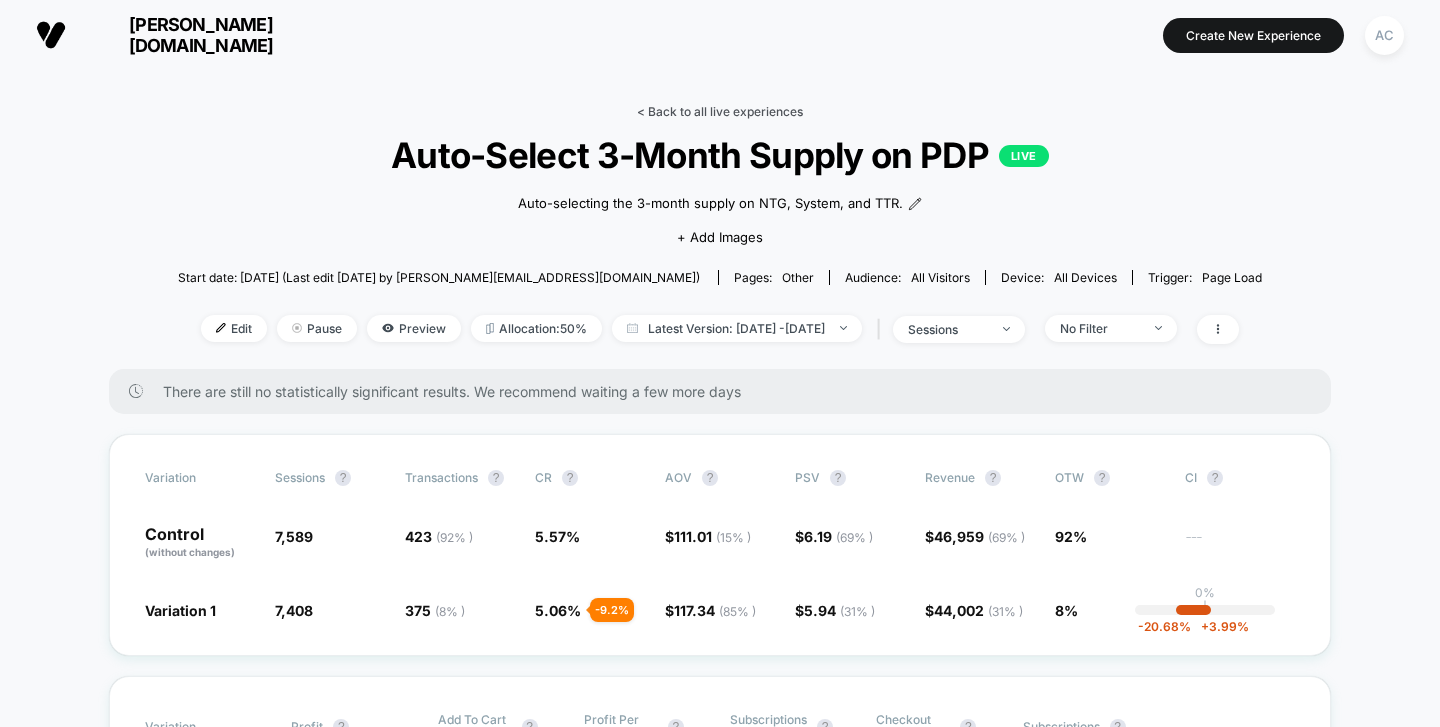 click on "< Back to all live experiences" at bounding box center (720, 111) 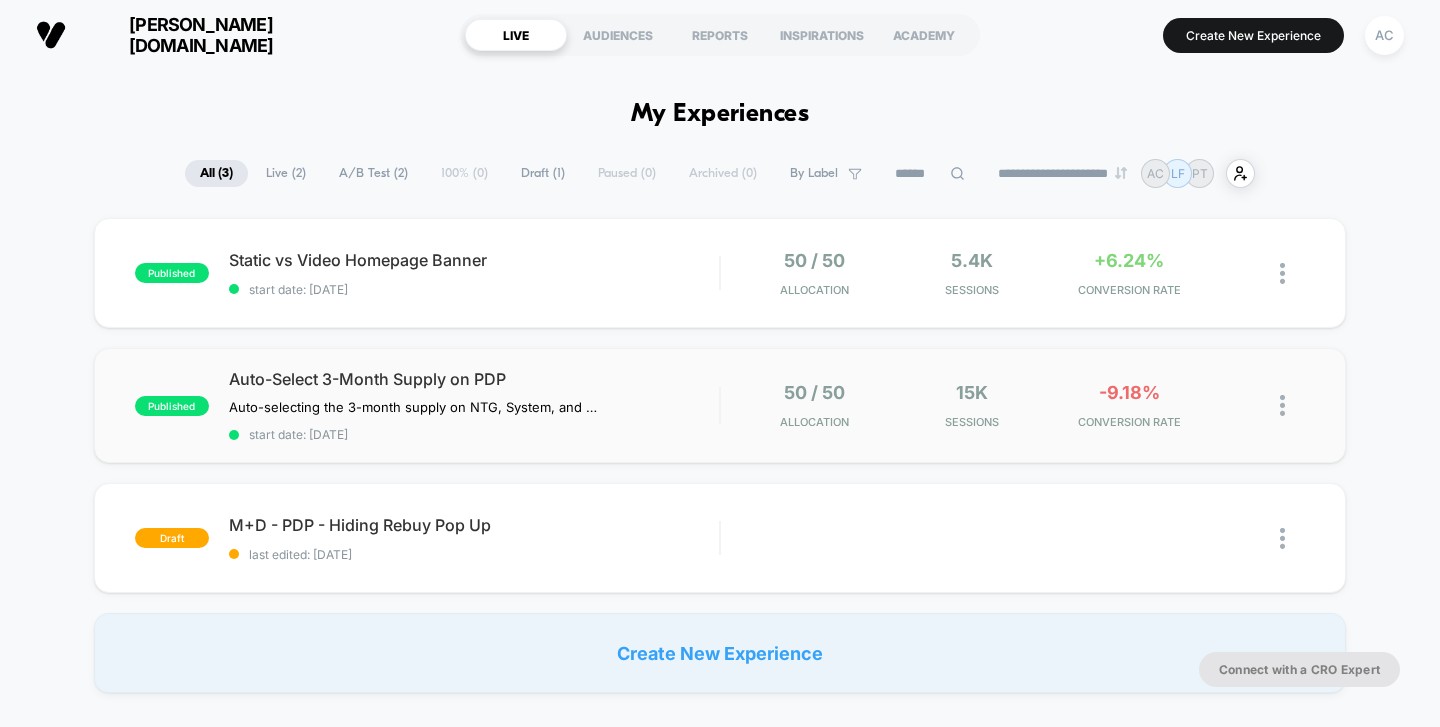 click at bounding box center (1282, 405) 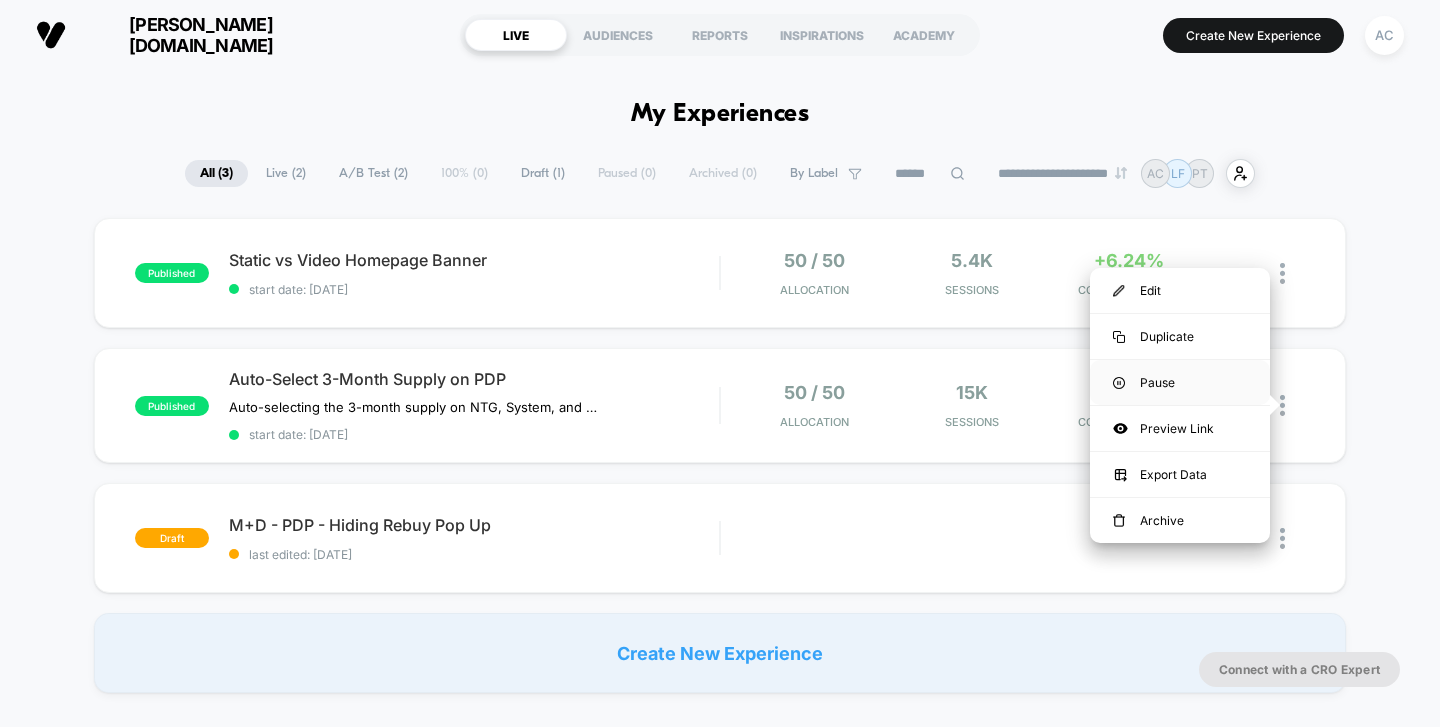 click on "Pause" at bounding box center (1180, 382) 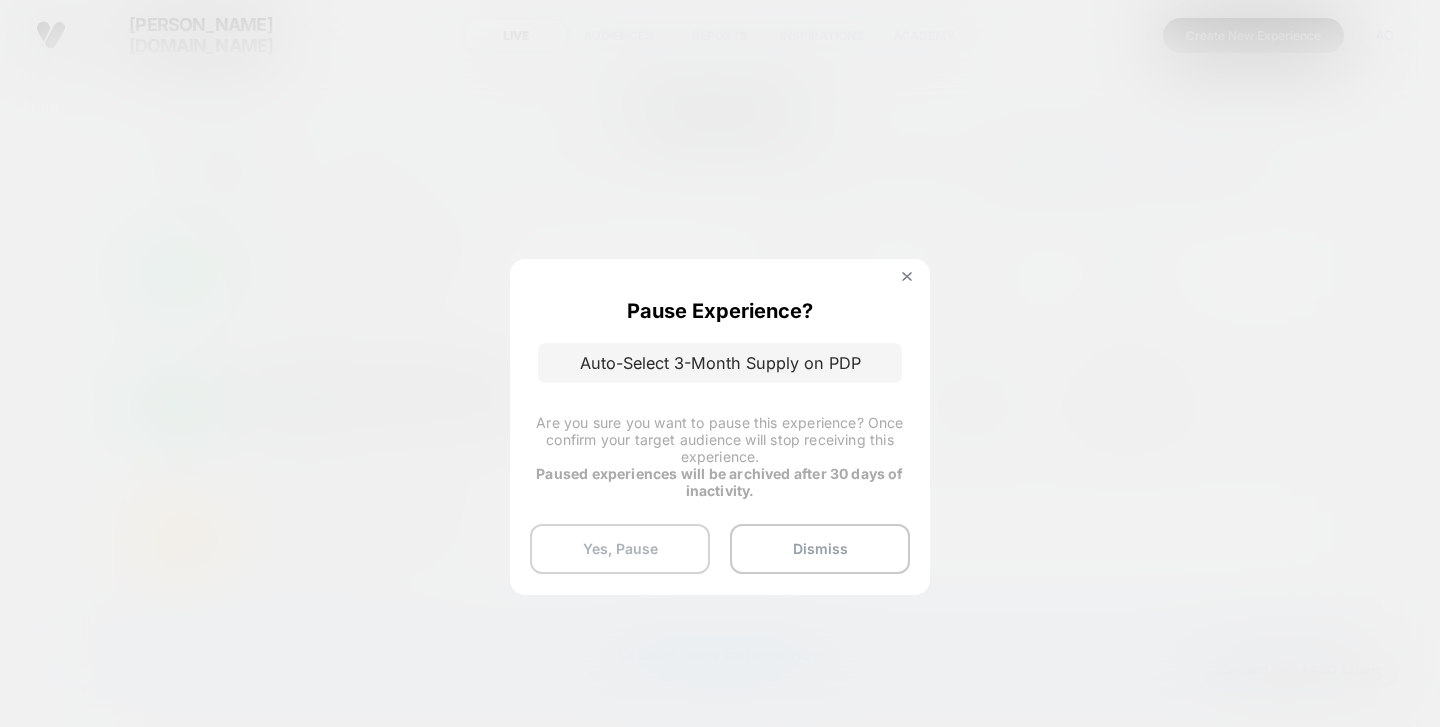 click on "Yes, Pause" at bounding box center [620, 549] 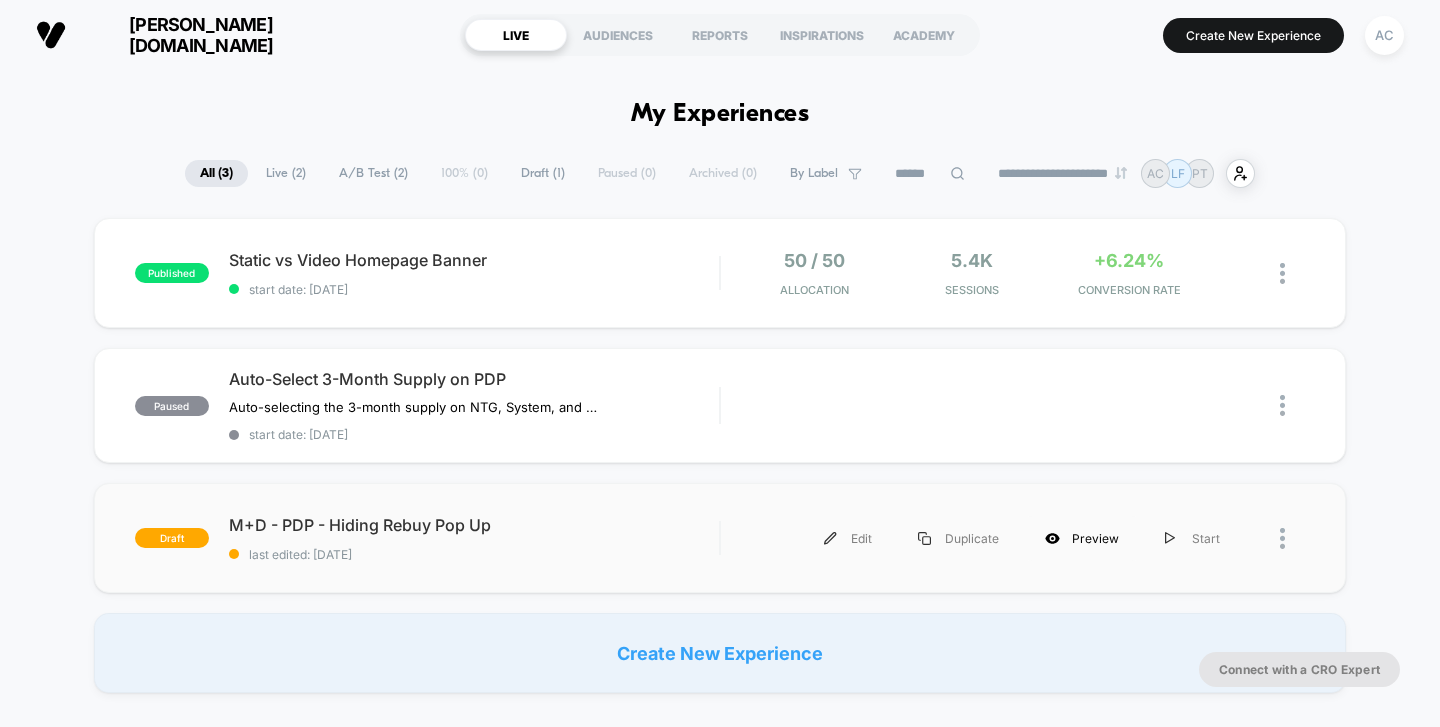 click on "Preview" at bounding box center (1082, 538) 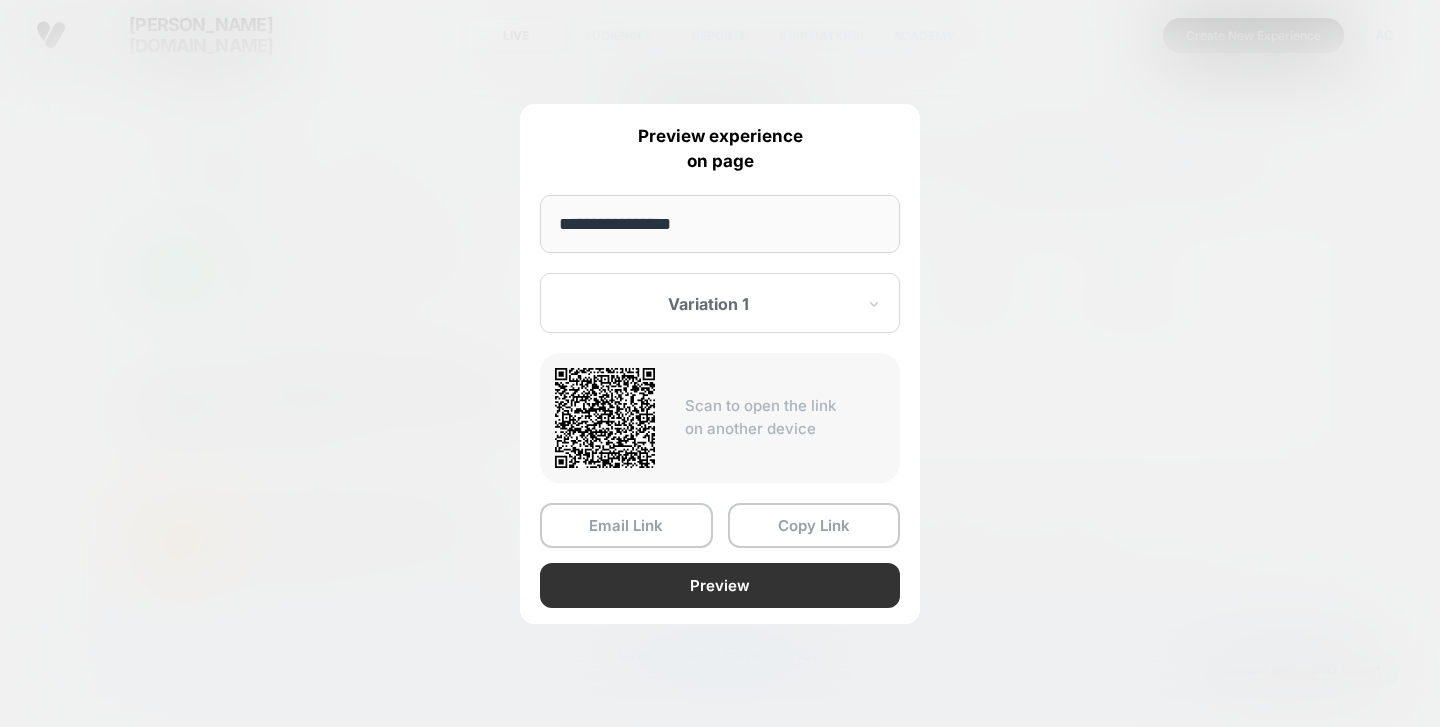 click on "Preview" at bounding box center (720, 585) 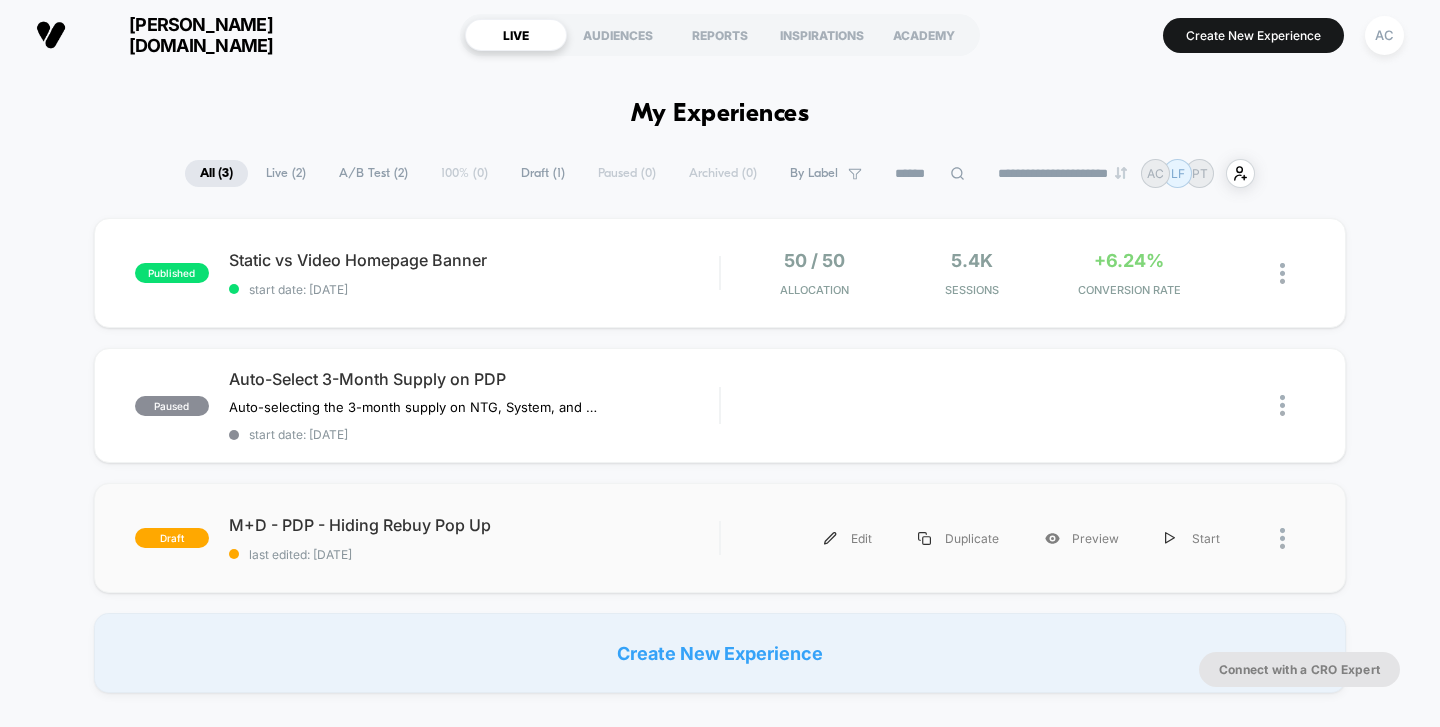 click at bounding box center [1282, 538] 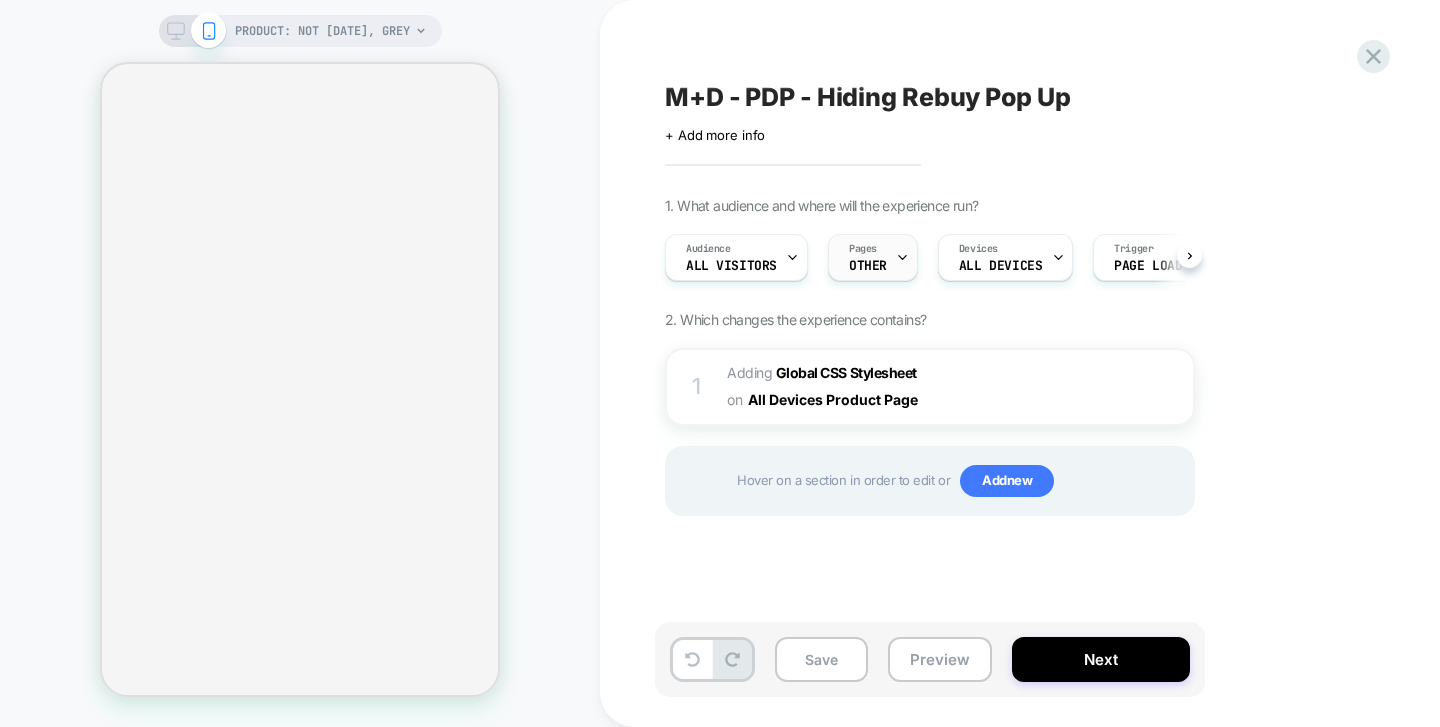 scroll, scrollTop: 0, scrollLeft: 1, axis: horizontal 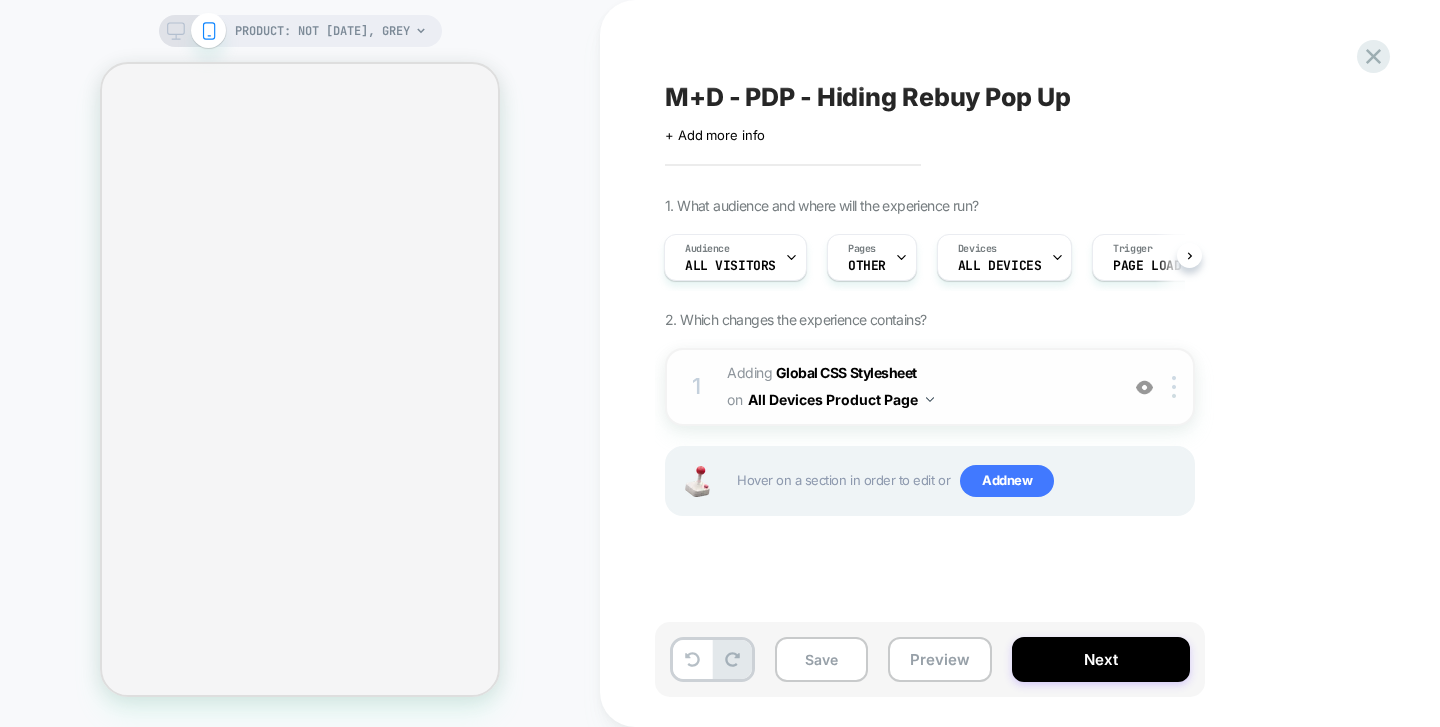 click on "Adding   Global CSS Stylesheet   on All Devices Product Page" at bounding box center [917, 387] 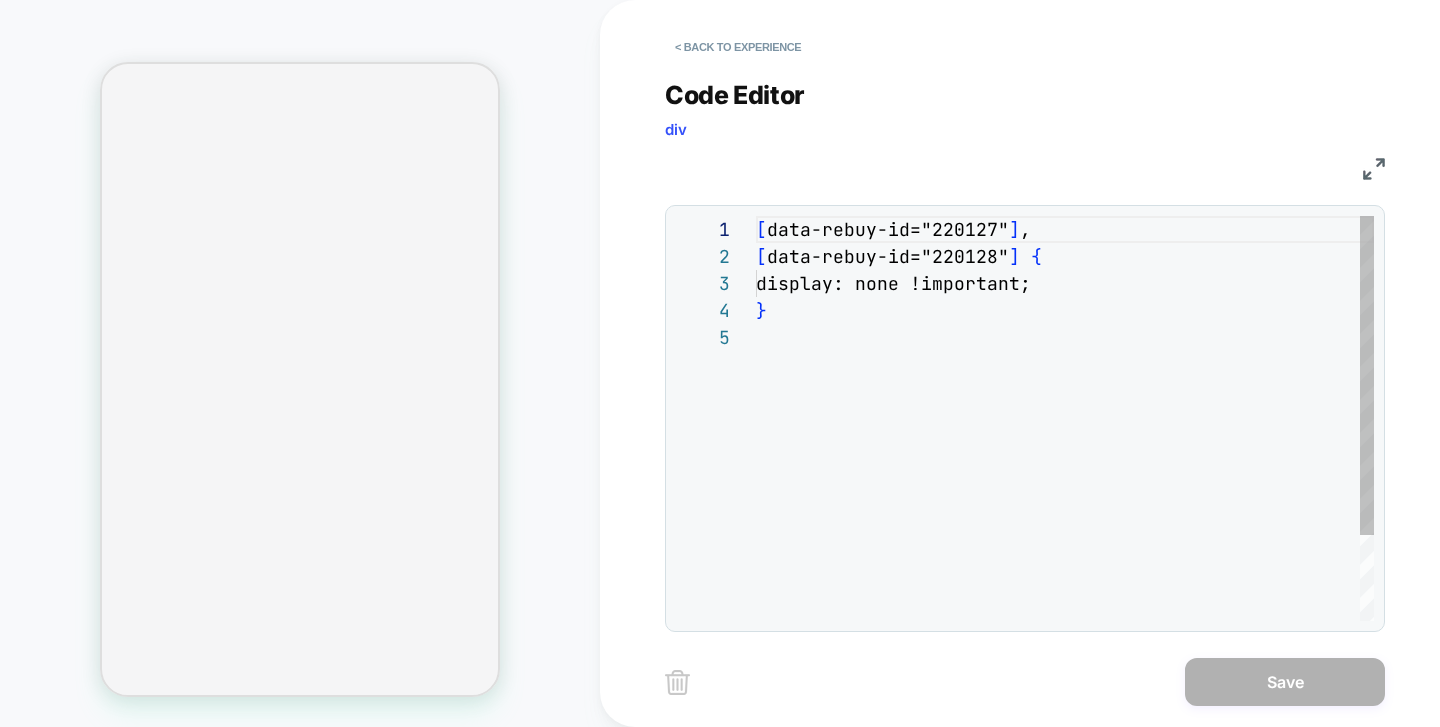 scroll, scrollTop: 108, scrollLeft: 0, axis: vertical 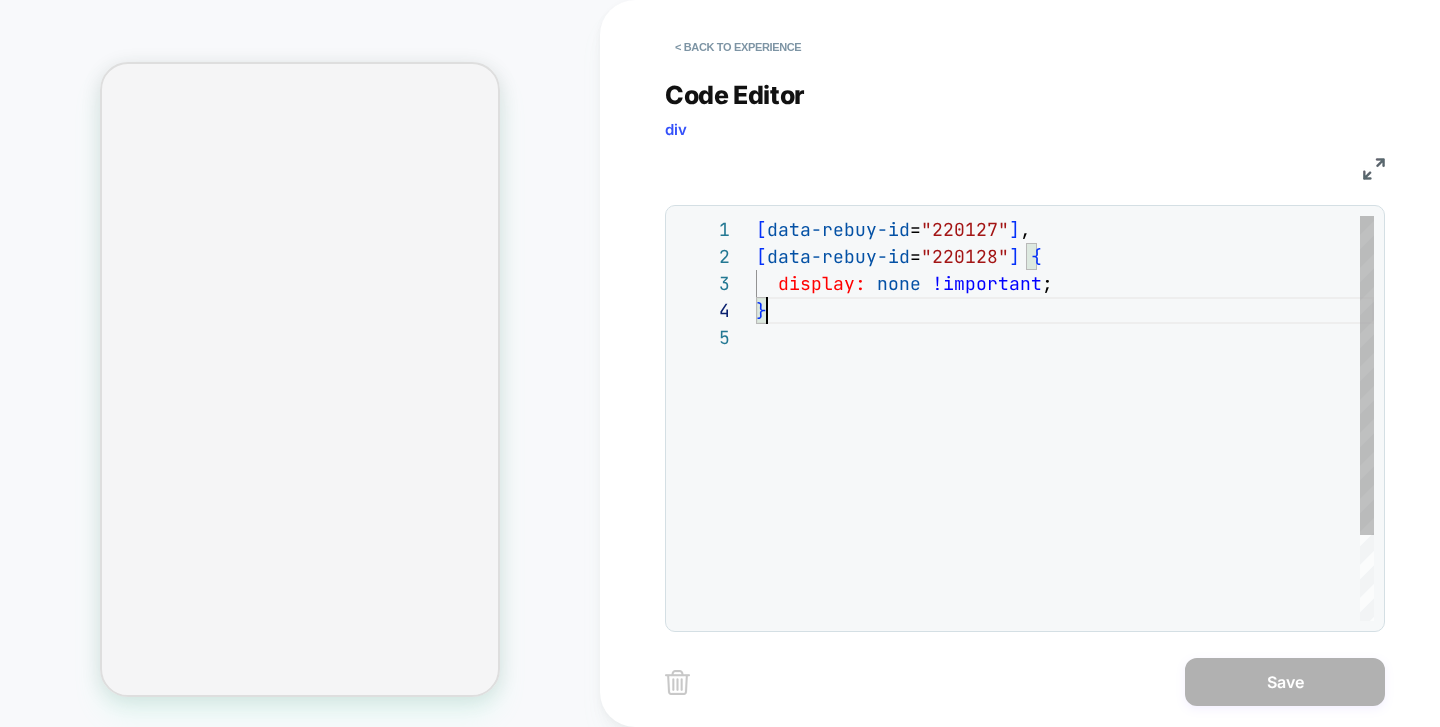 click on "[ data-rebuy-id = "220127" ] , [ data-rebuy-id = "220128" ]   {    display:   none   !important ; }" at bounding box center [1065, 472] 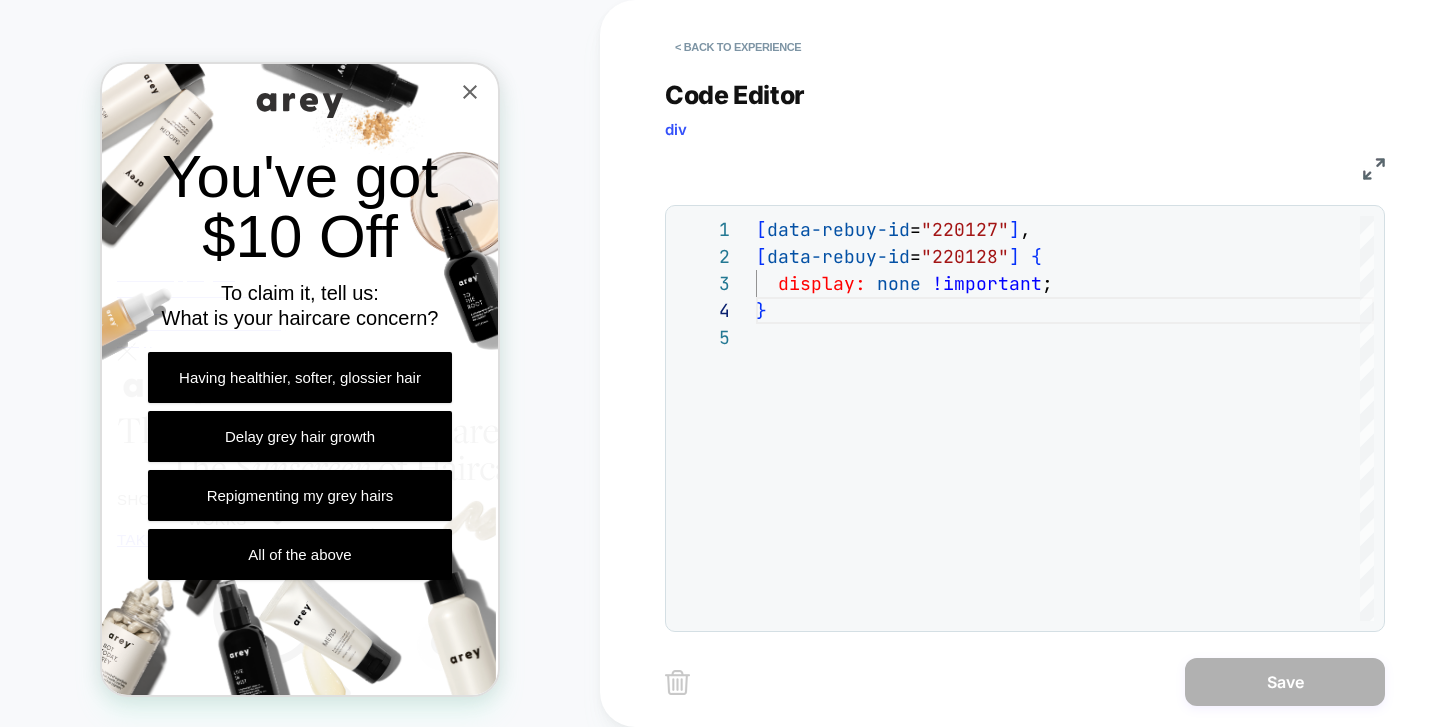 scroll, scrollTop: 0, scrollLeft: 0, axis: both 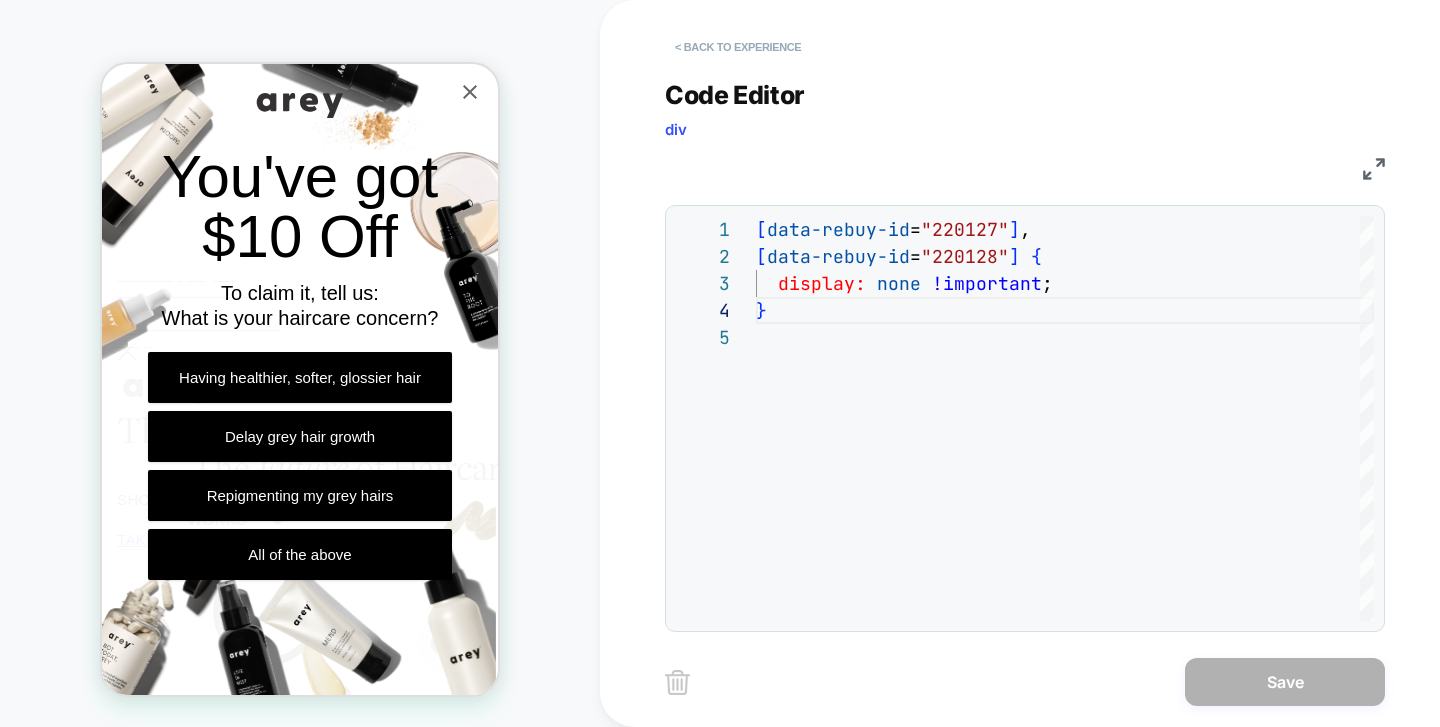 click on "< Back to experience" at bounding box center [738, 47] 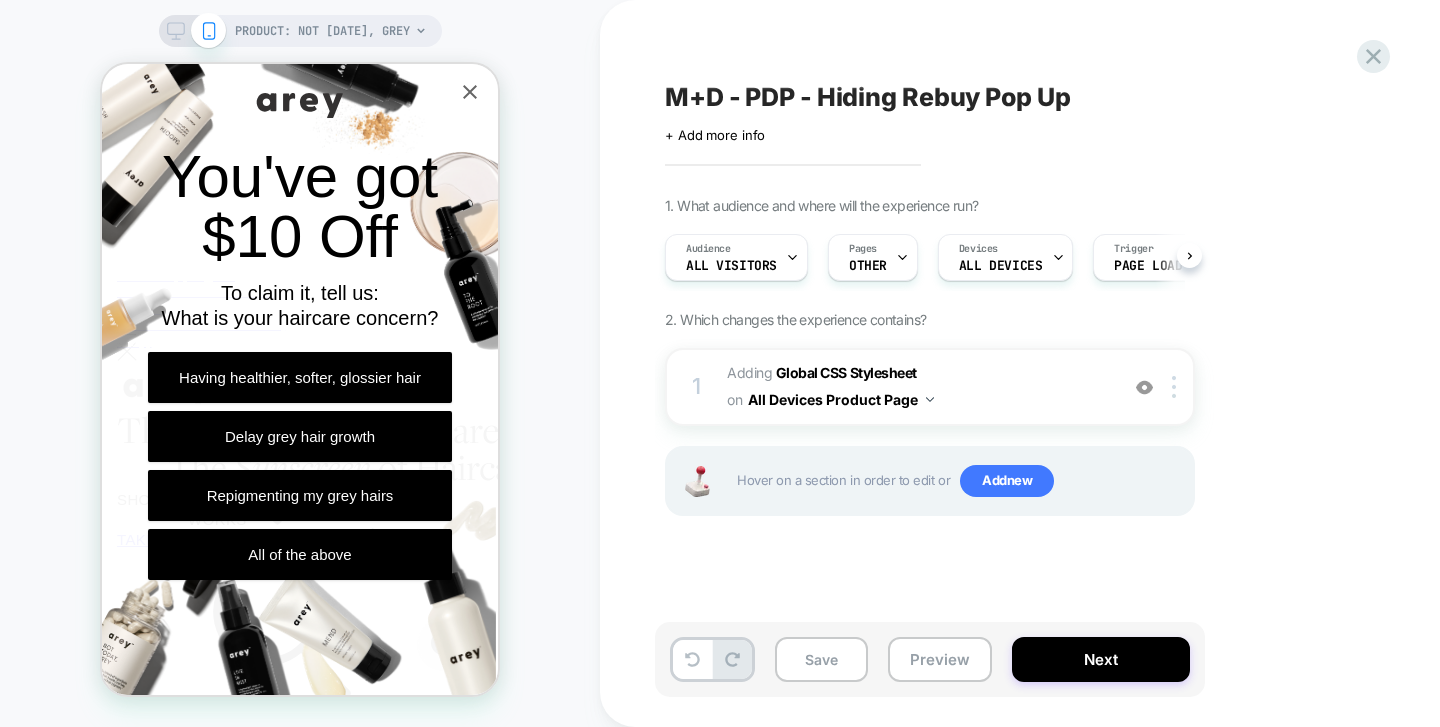 scroll, scrollTop: 0, scrollLeft: 1, axis: horizontal 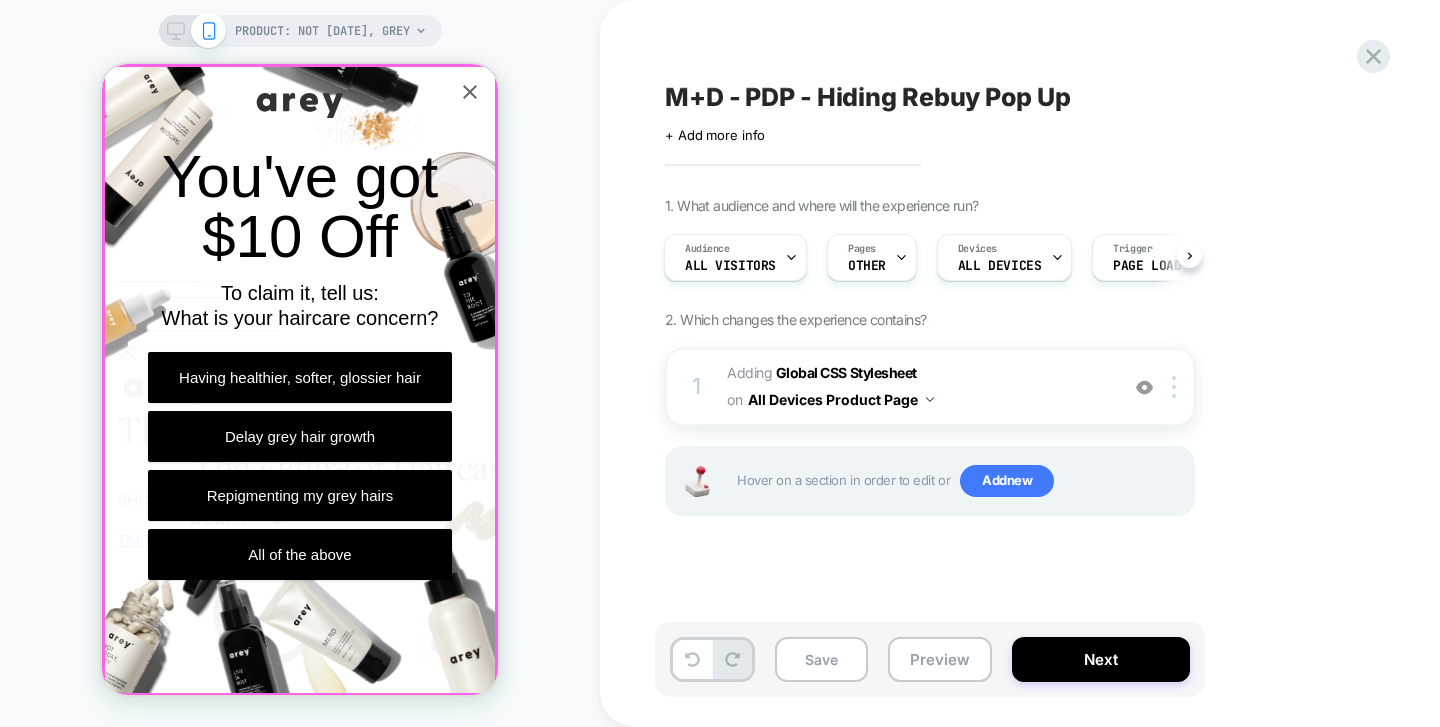 click 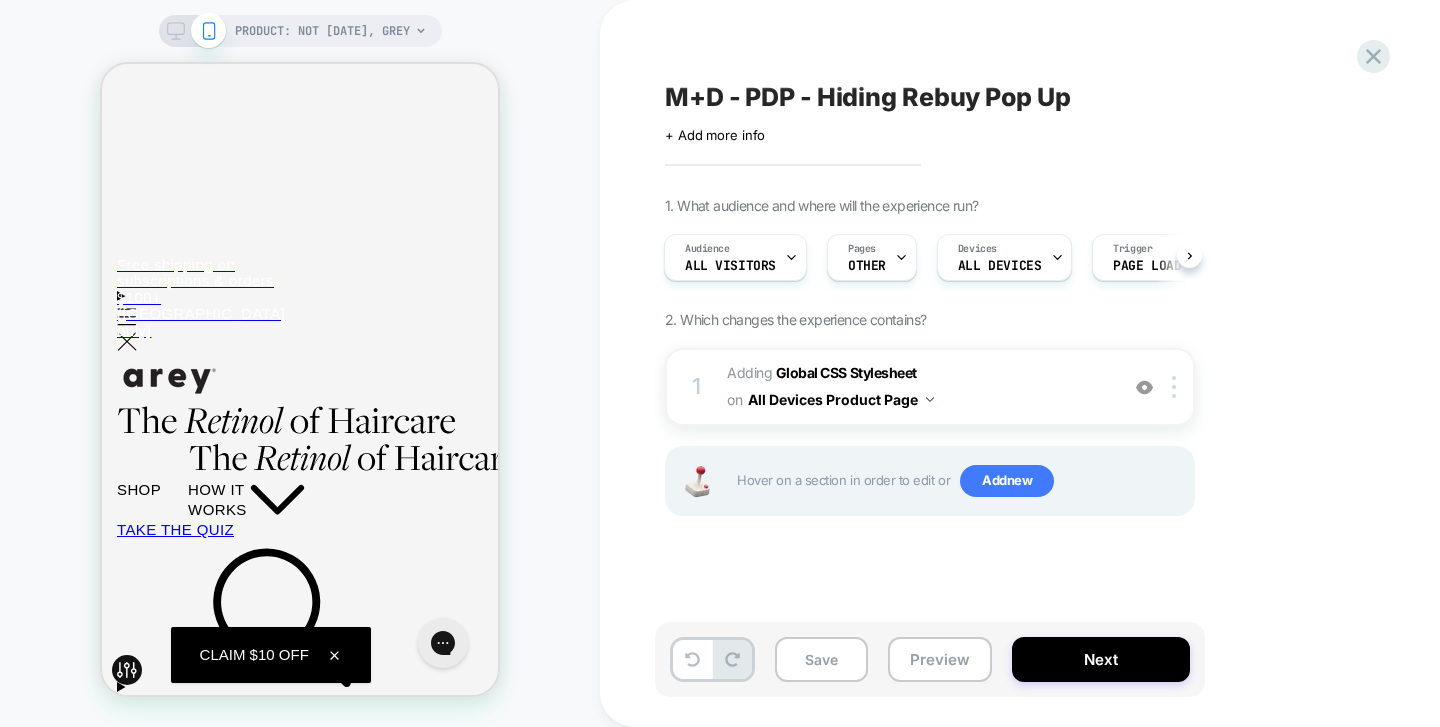 scroll, scrollTop: 0, scrollLeft: 0, axis: both 